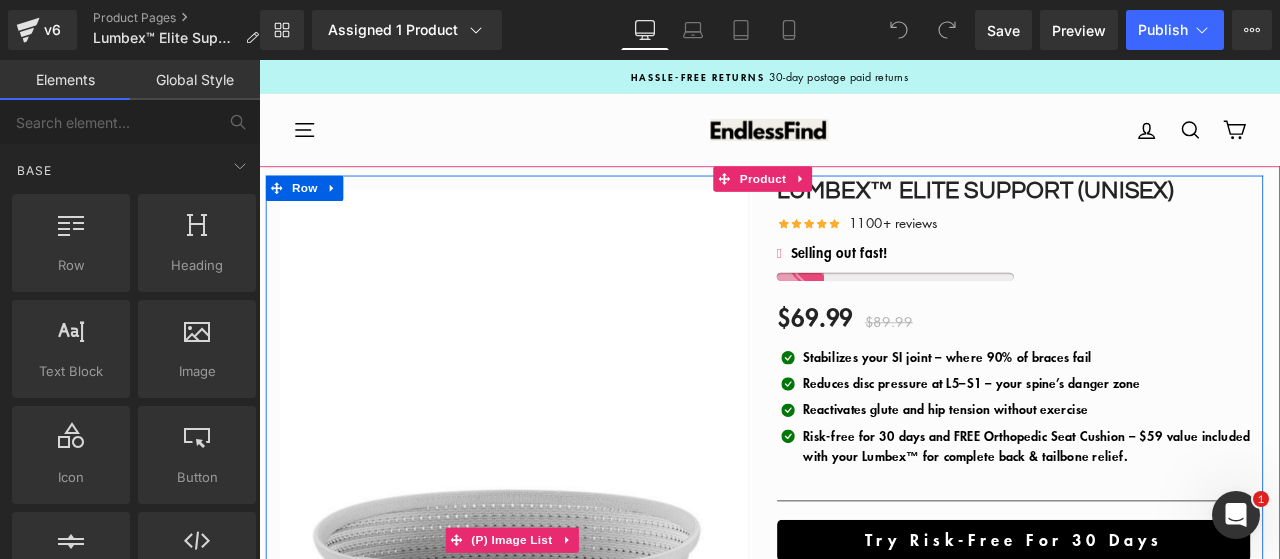 scroll, scrollTop: 0, scrollLeft: 0, axis: both 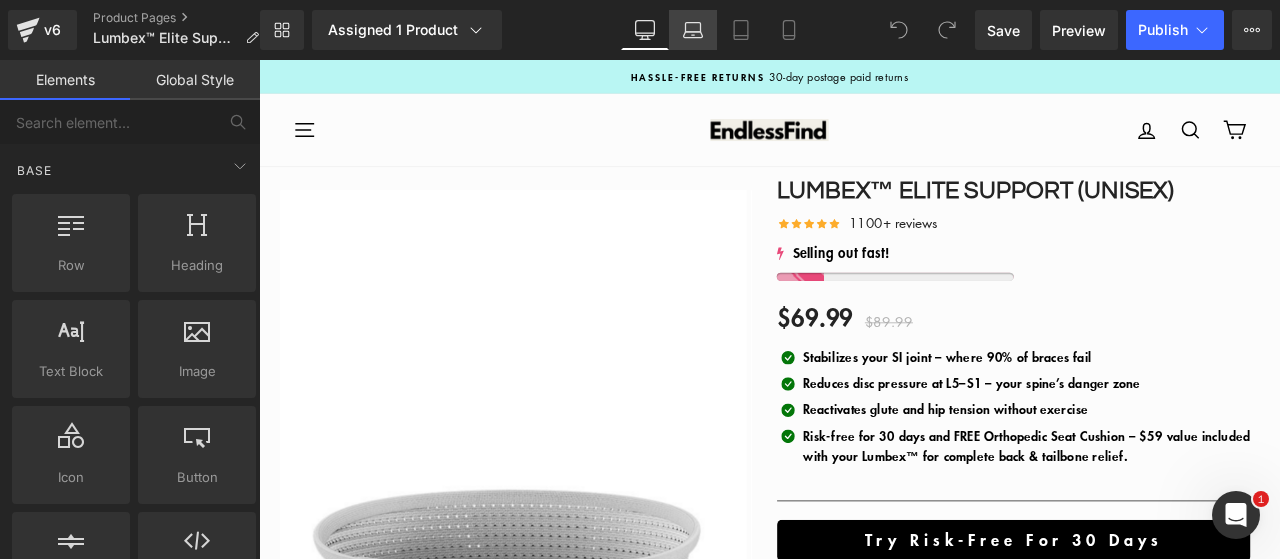 click 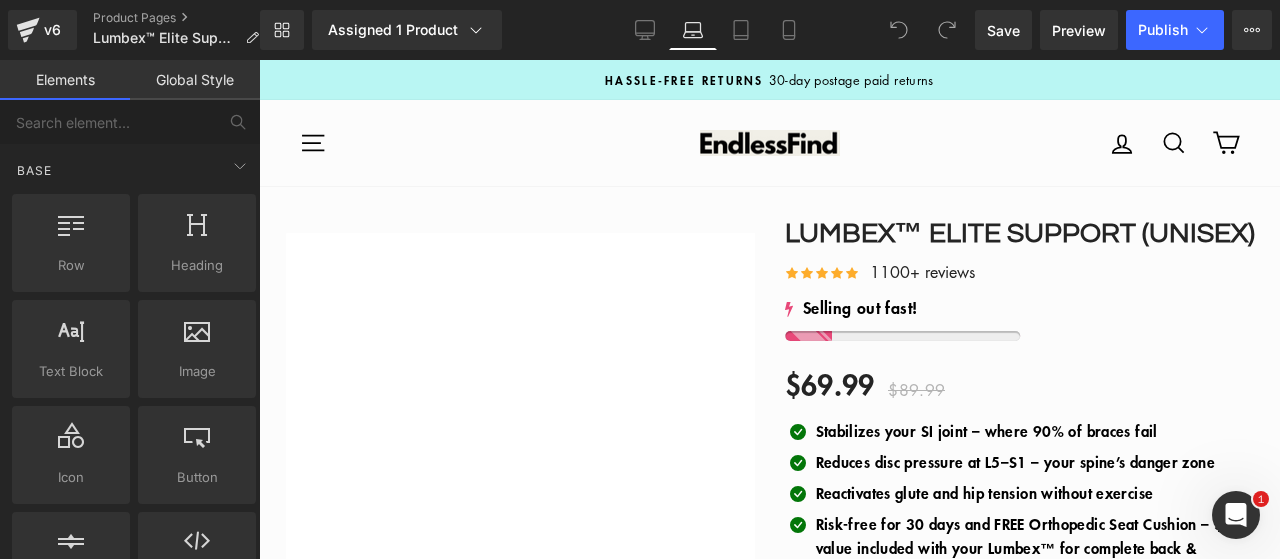 scroll, scrollTop: 126, scrollLeft: 0, axis: vertical 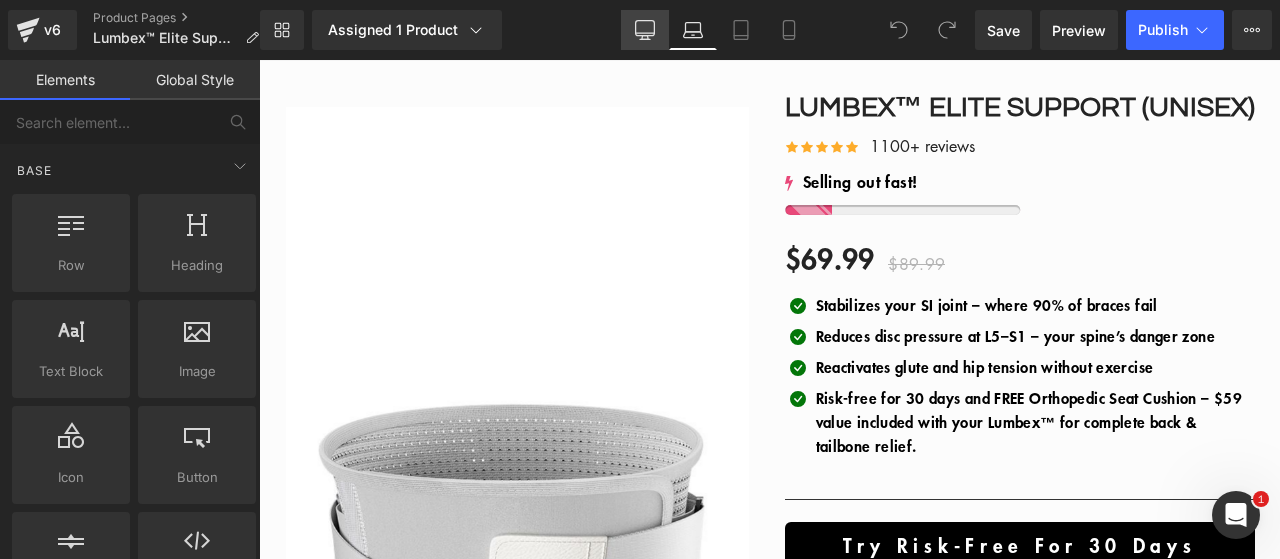 click 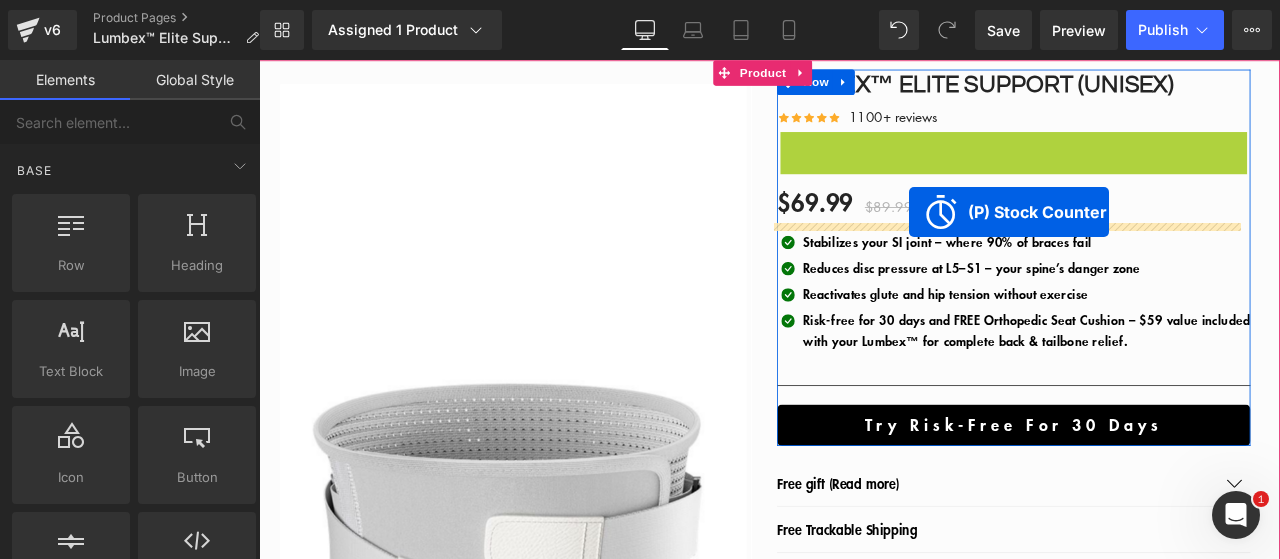 drag, startPoint x: 1063, startPoint y: 162, endPoint x: 1029, endPoint y: 240, distance: 85.08819 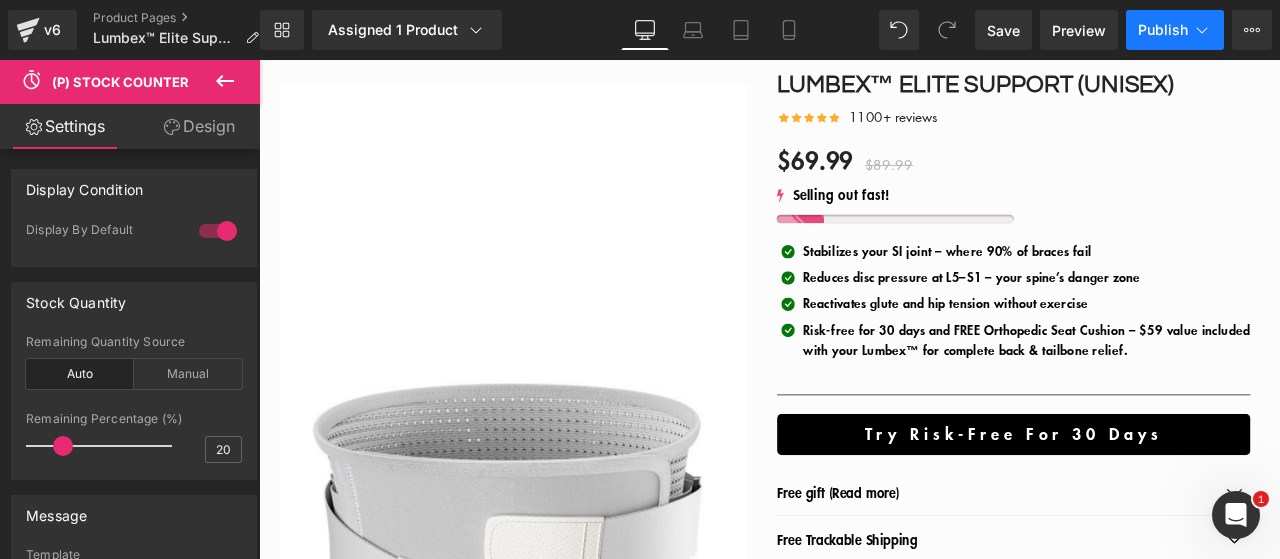 click on "Publish" at bounding box center [1163, 30] 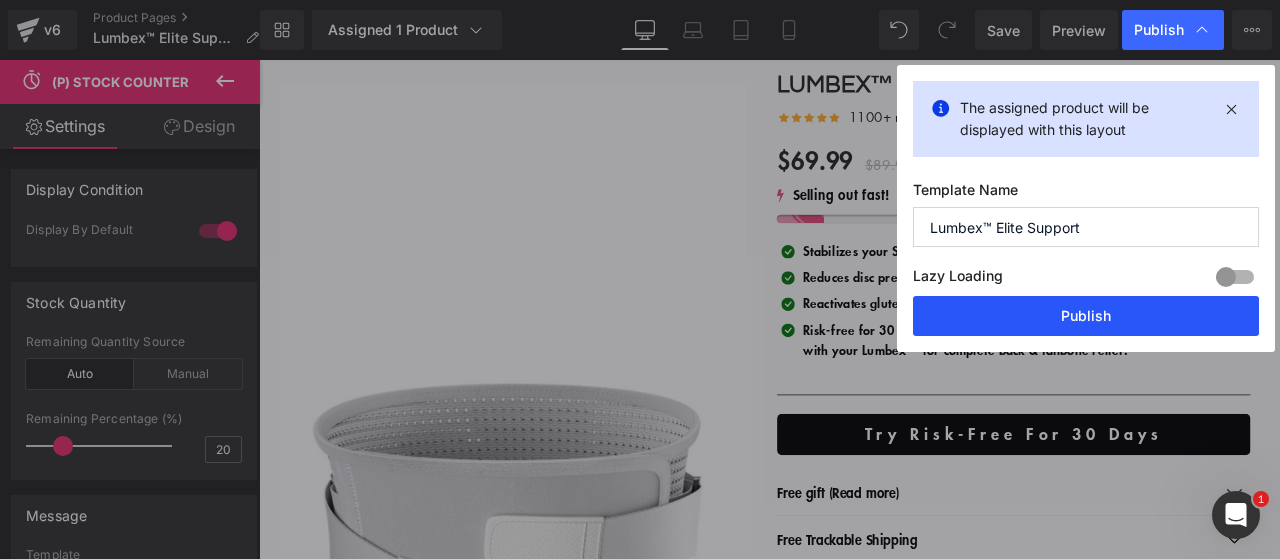 click on "Publish" at bounding box center (1086, 316) 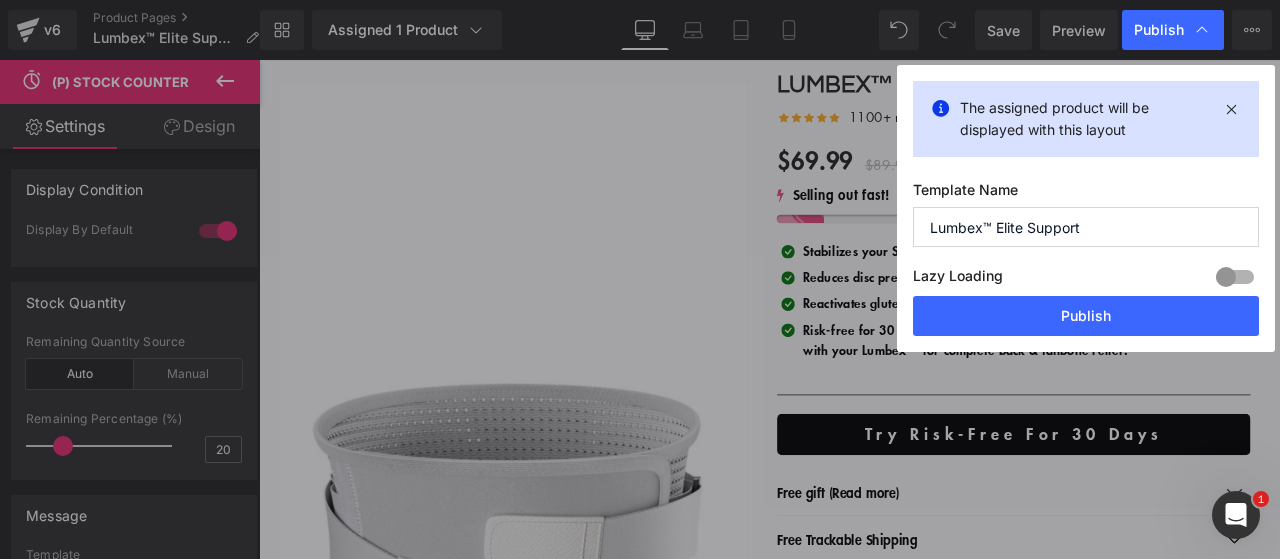 click 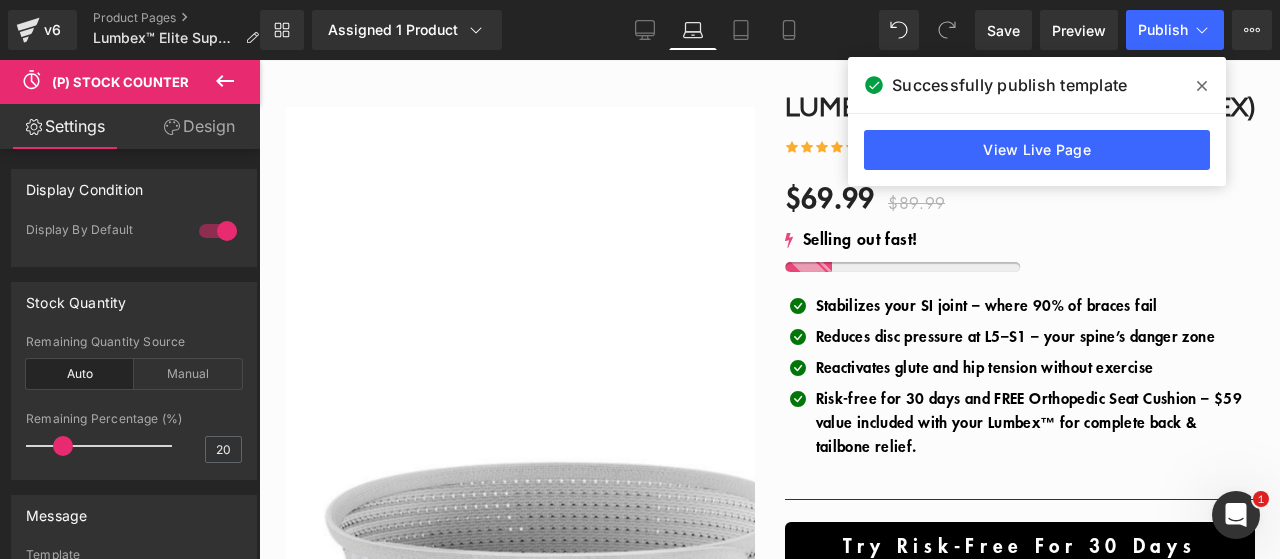 scroll, scrollTop: 181, scrollLeft: 0, axis: vertical 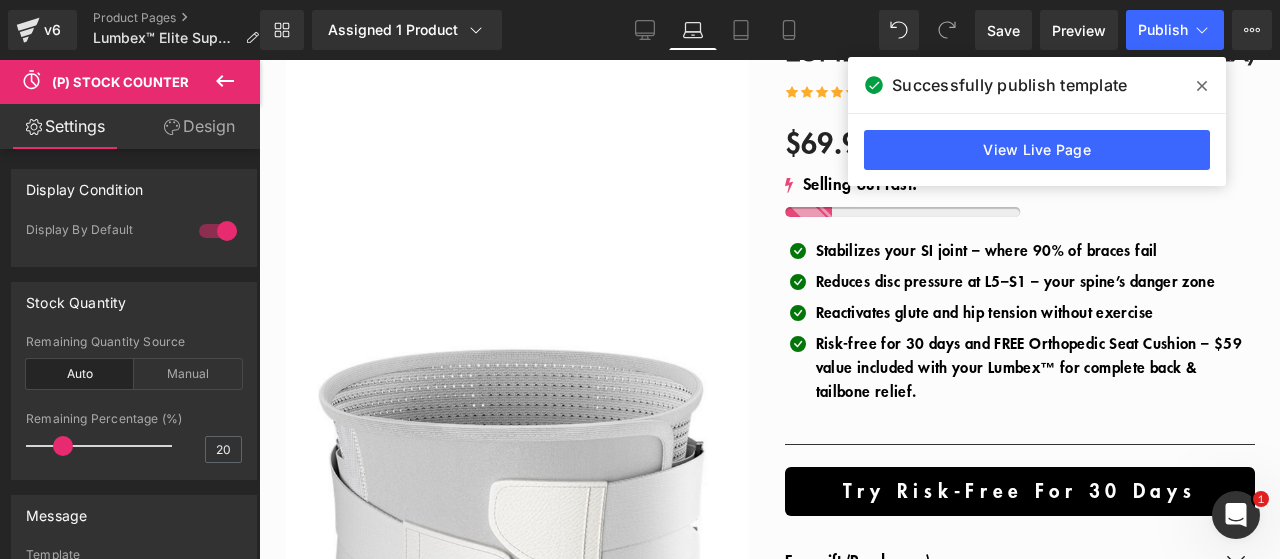 click 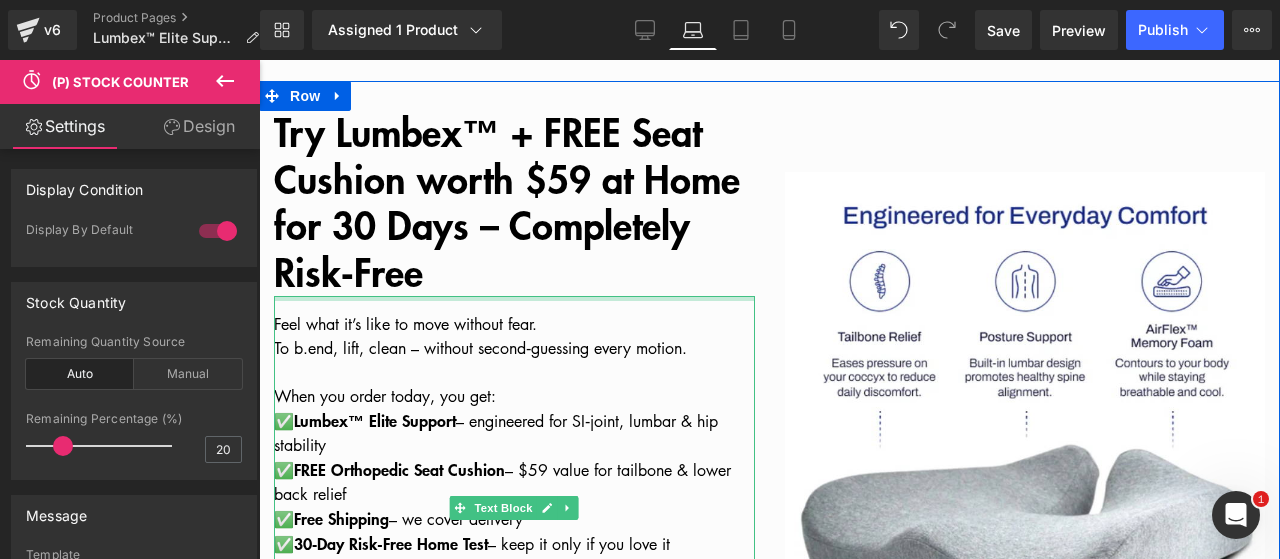 scroll, scrollTop: 4804, scrollLeft: 0, axis: vertical 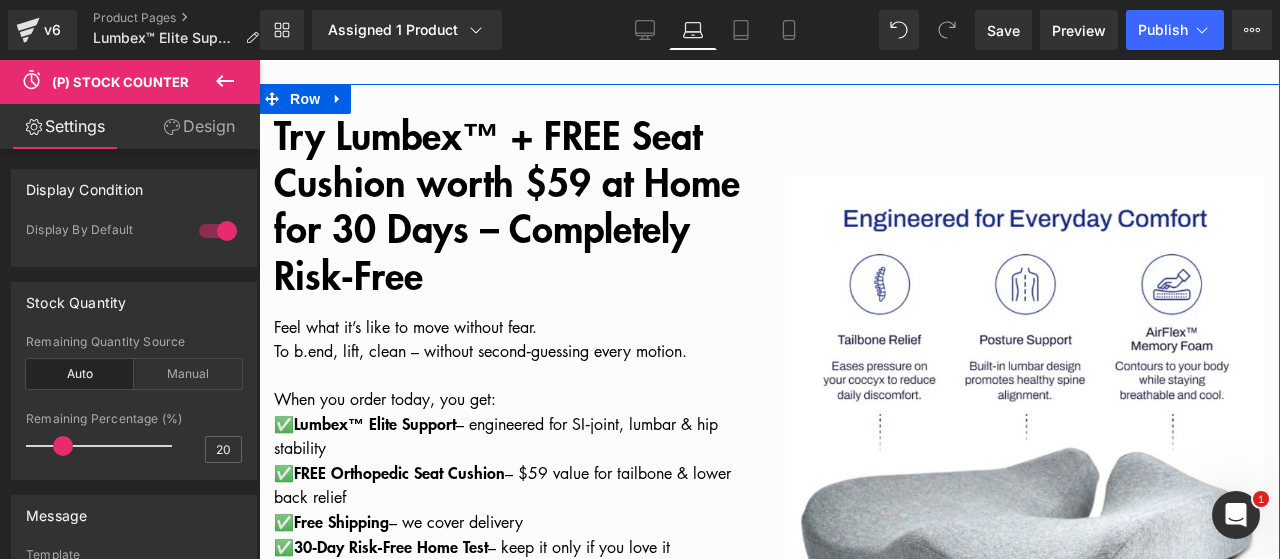 click on "Try Lumbex™ + FREE Seat Cushion worth $59 at Home for 30 Days – Completely Risk‑Free" at bounding box center (507, 204) 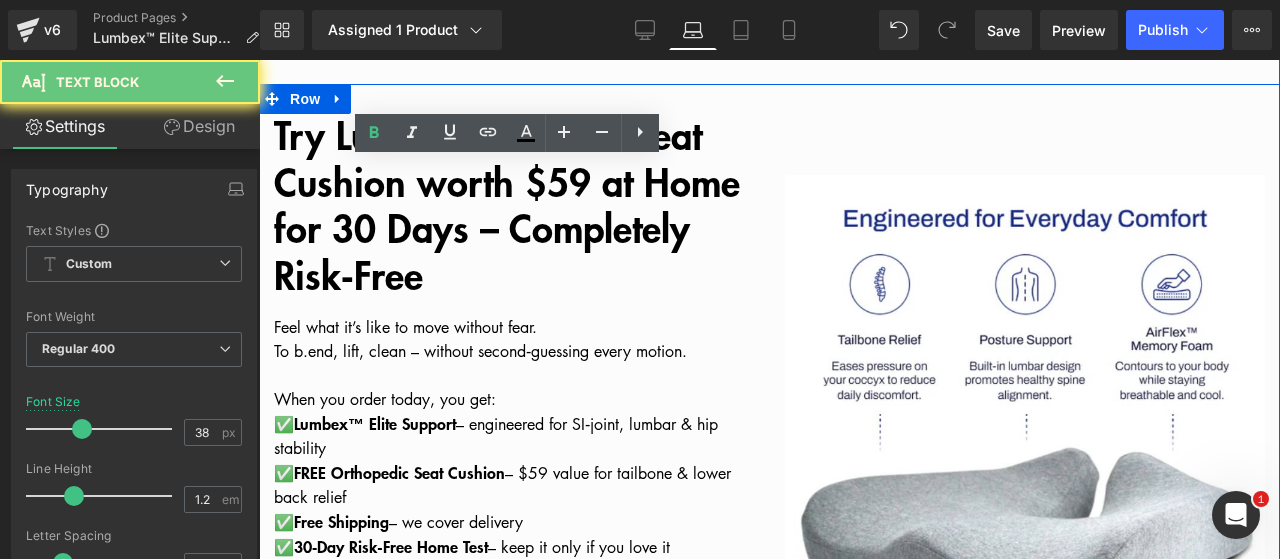 click on "Try Lumbex™ + FREE Seat Cushion worth $59 at Home for 30 Days – Completely Risk‑Free" at bounding box center [507, 204] 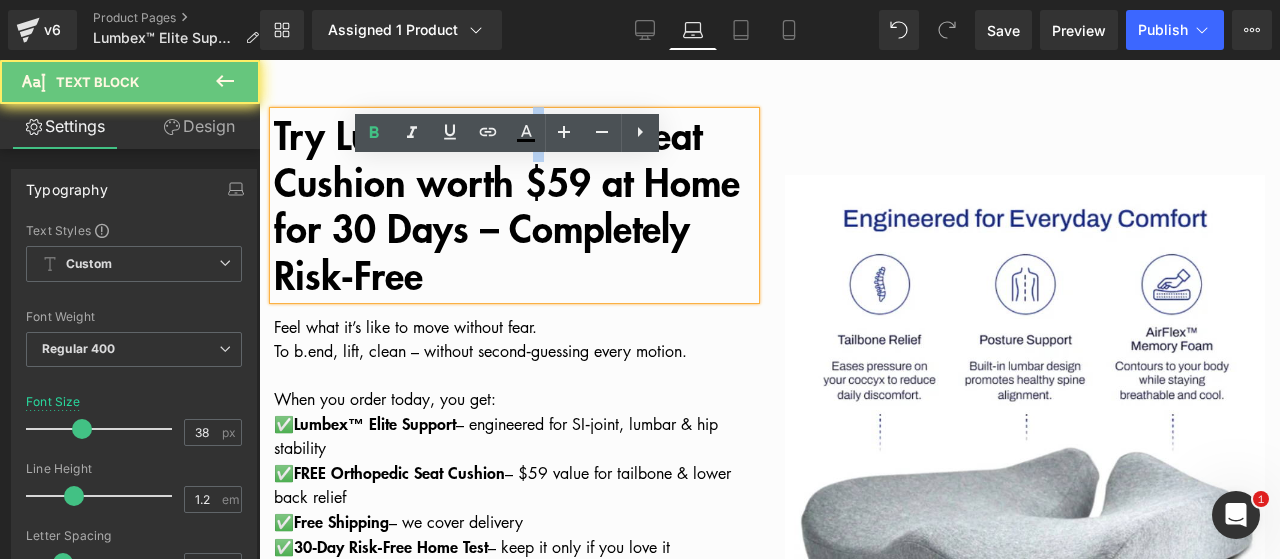 click on "Try Lumbex™ + FREE Seat Cushion worth $59 at Home for 30 Days – Completely Risk‑Free" at bounding box center (507, 204) 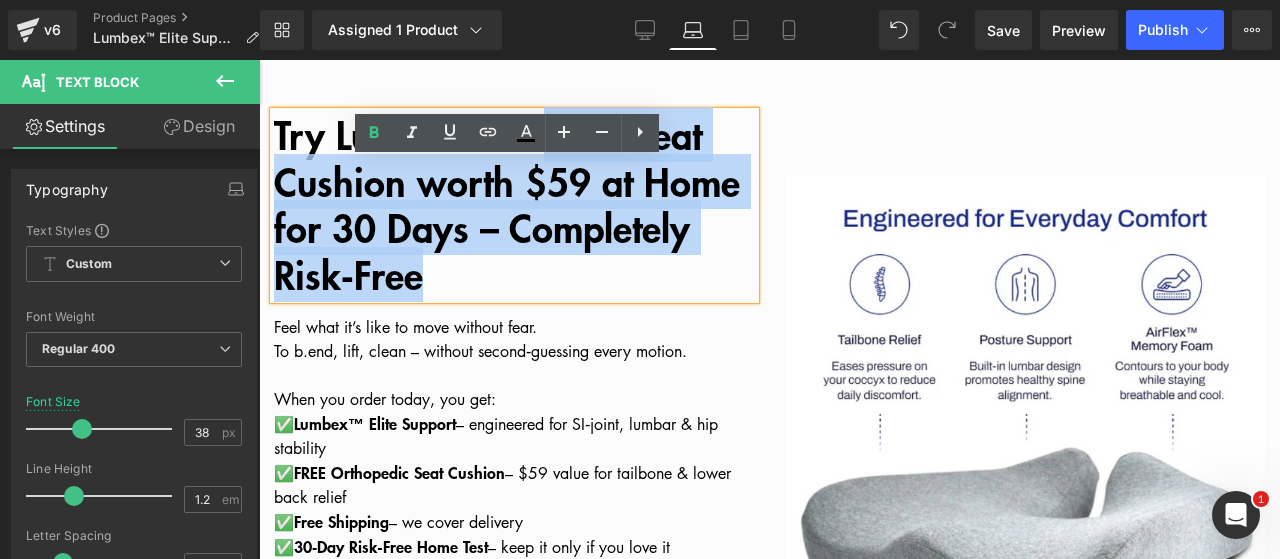 drag, startPoint x: 564, startPoint y: 175, endPoint x: 656, endPoint y: 327, distance: 177.67386 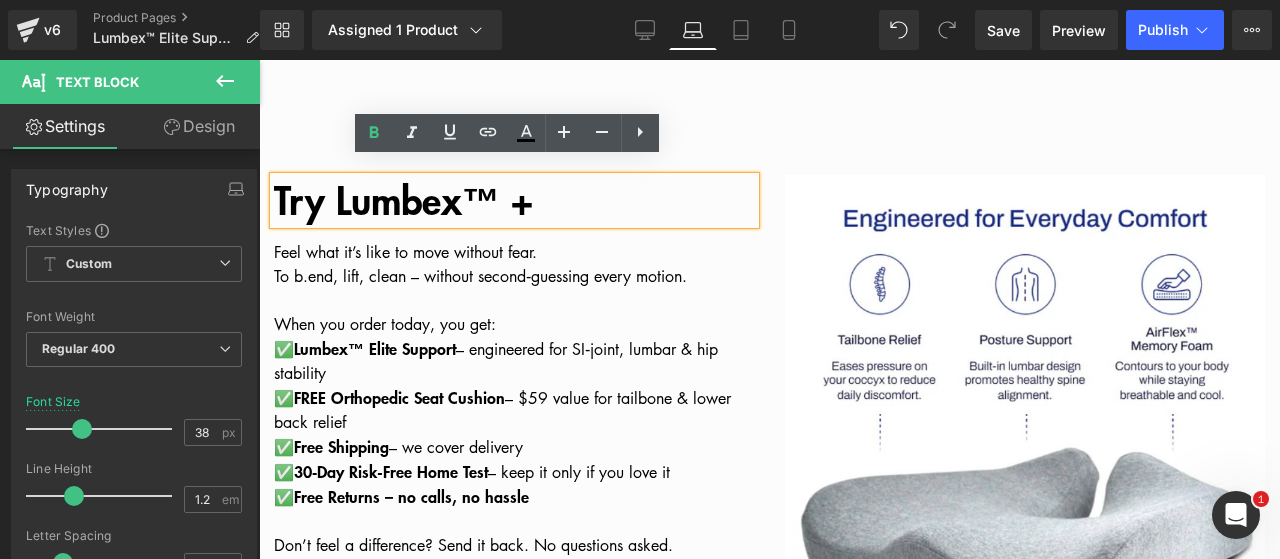 type 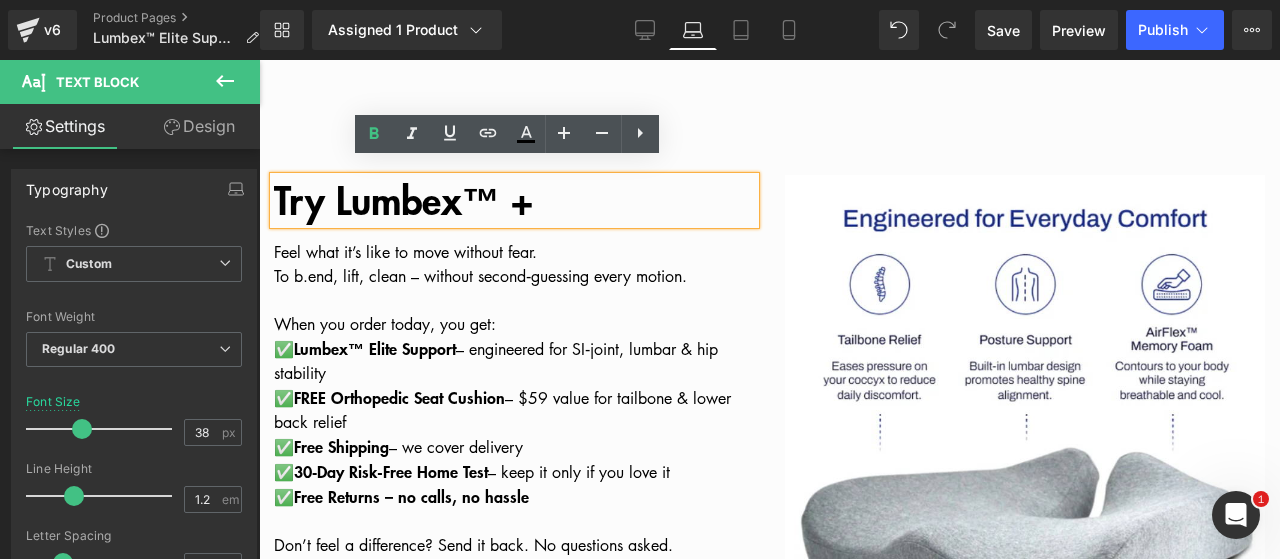 scroll, scrollTop: 4872, scrollLeft: 0, axis: vertical 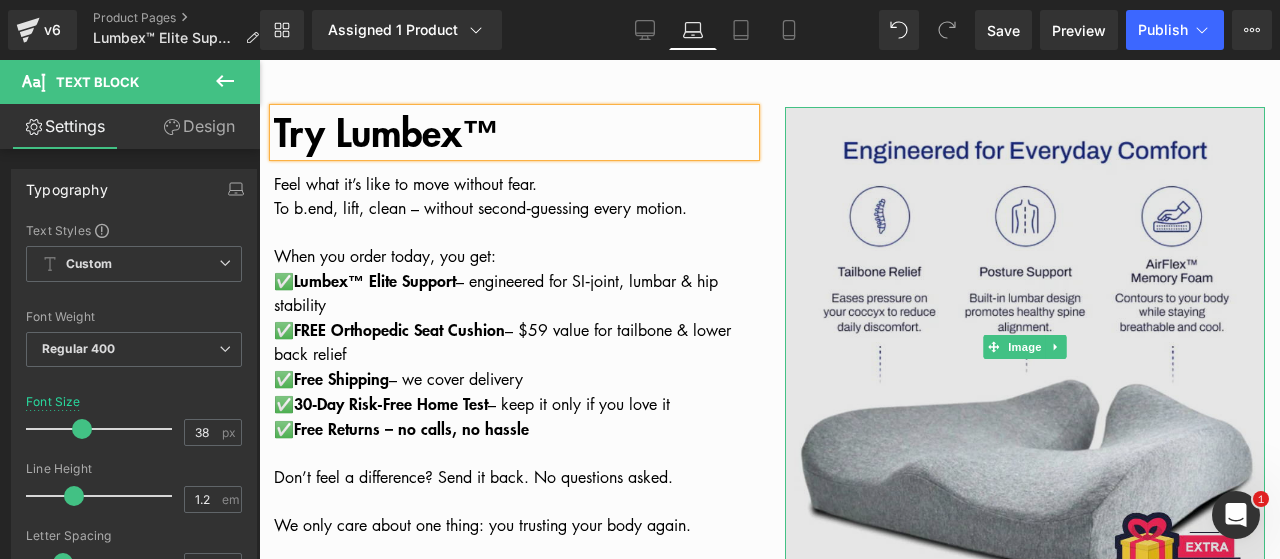 click at bounding box center (1025, 347) 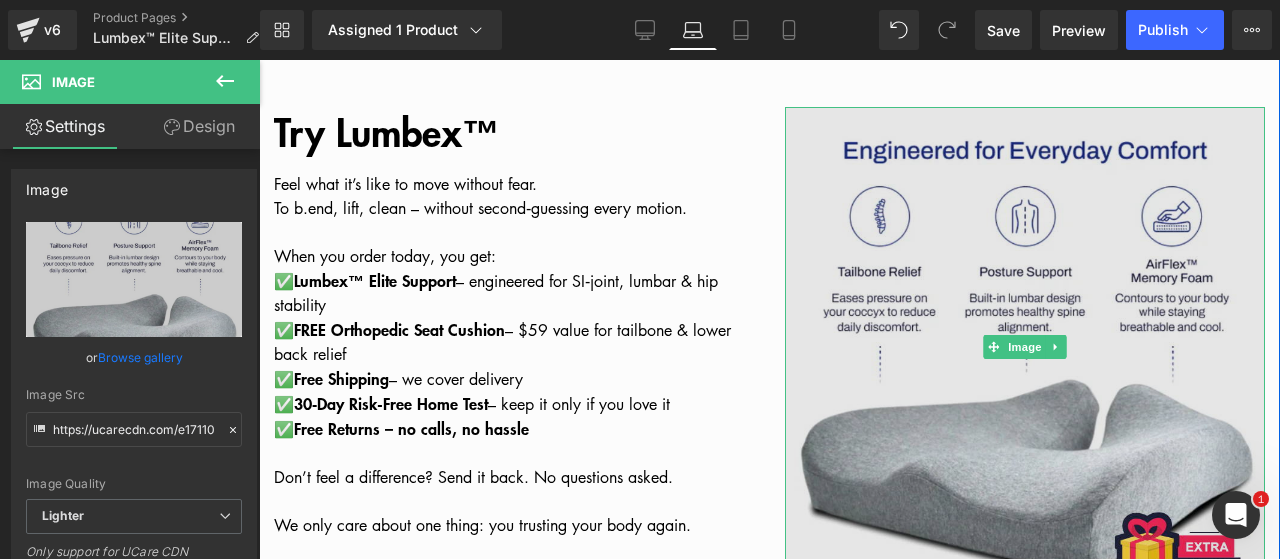 click at bounding box center (1025, 347) 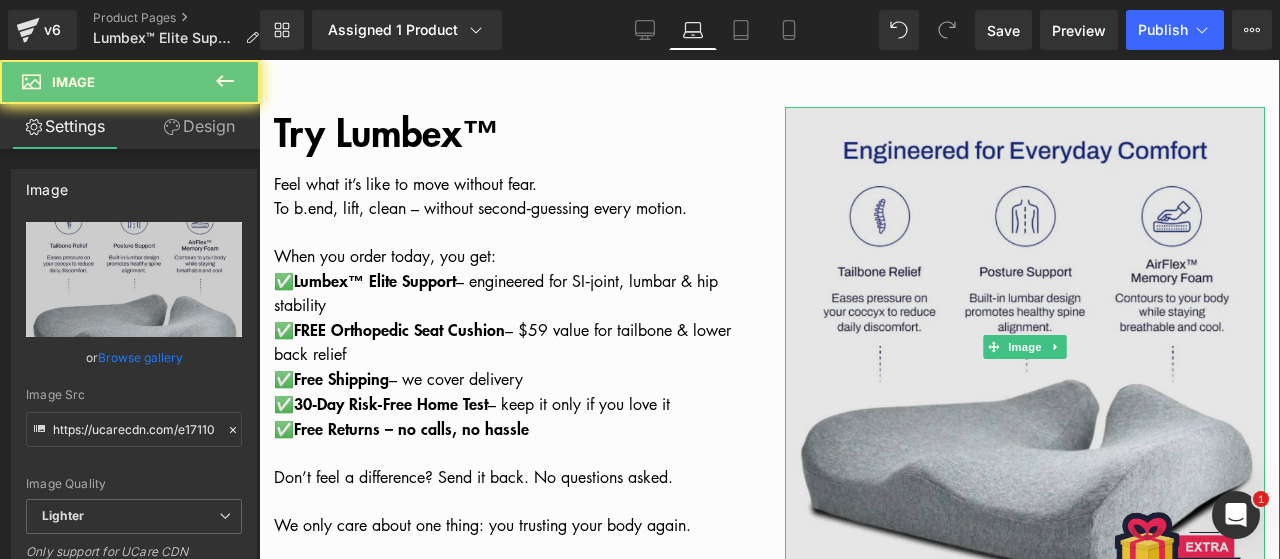 click at bounding box center [1025, 347] 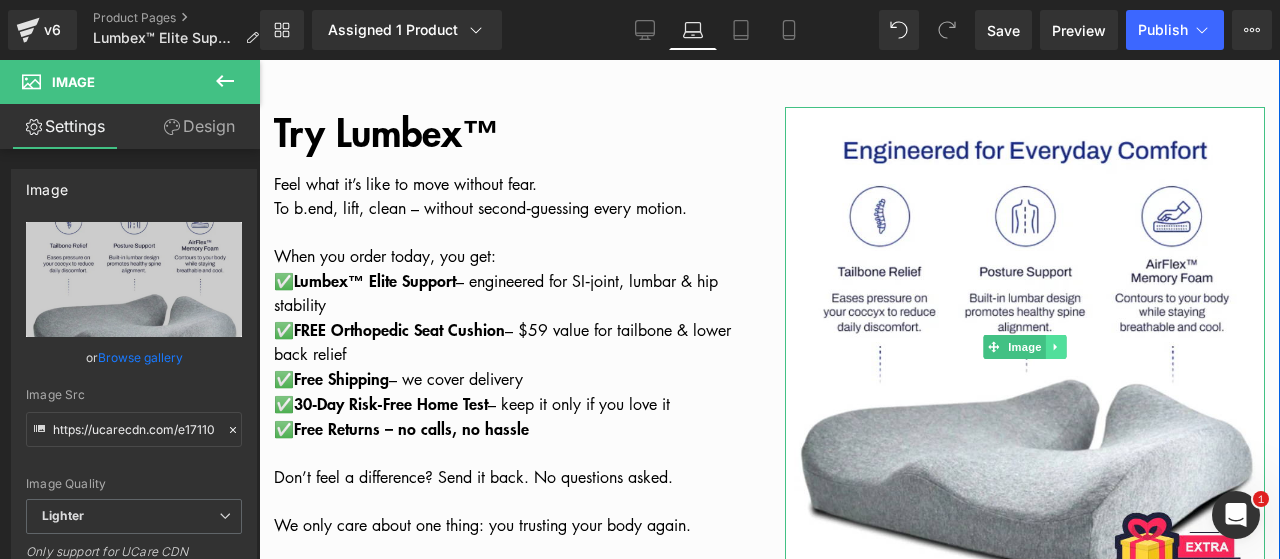 click 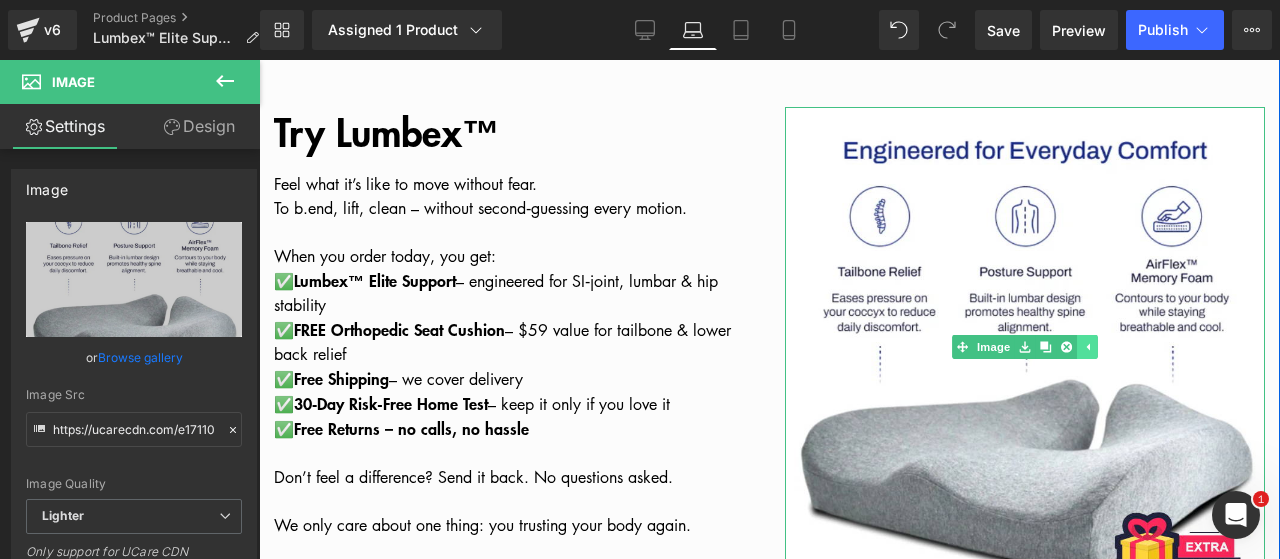 click 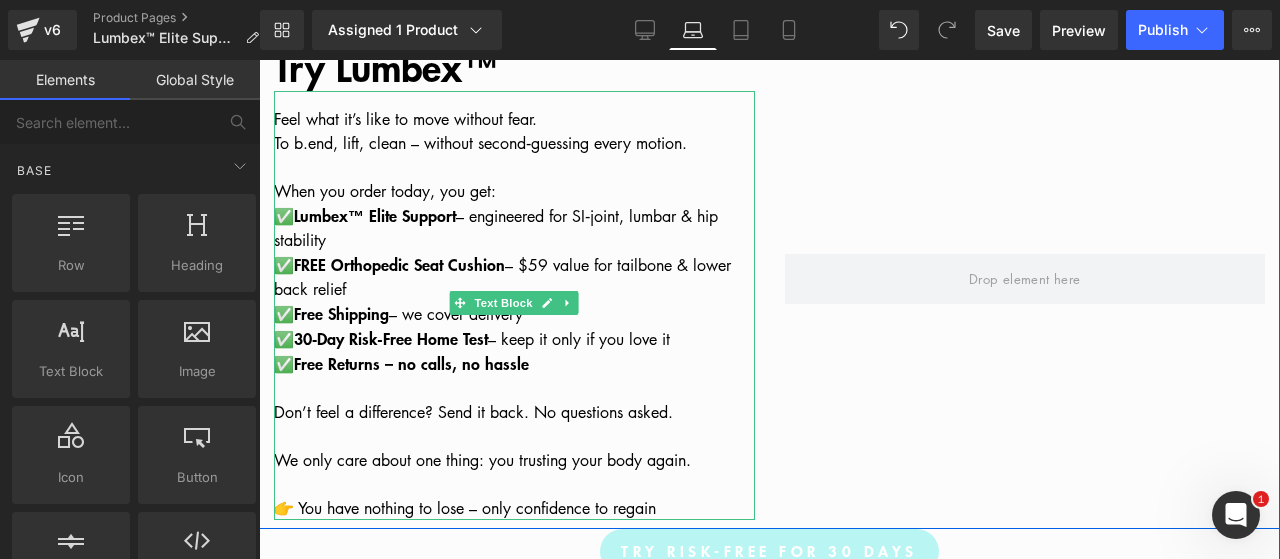 click on "FREE Orthopedic Seat Cushion" at bounding box center (399, 264) 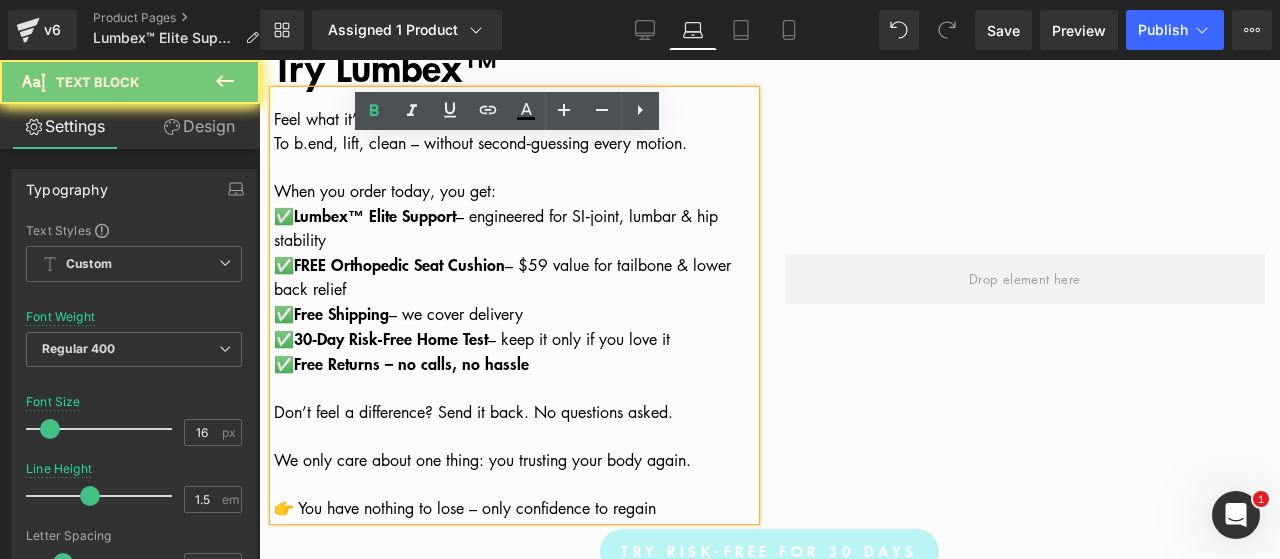 click on "FREE Orthopedic Seat Cushion" at bounding box center (399, 264) 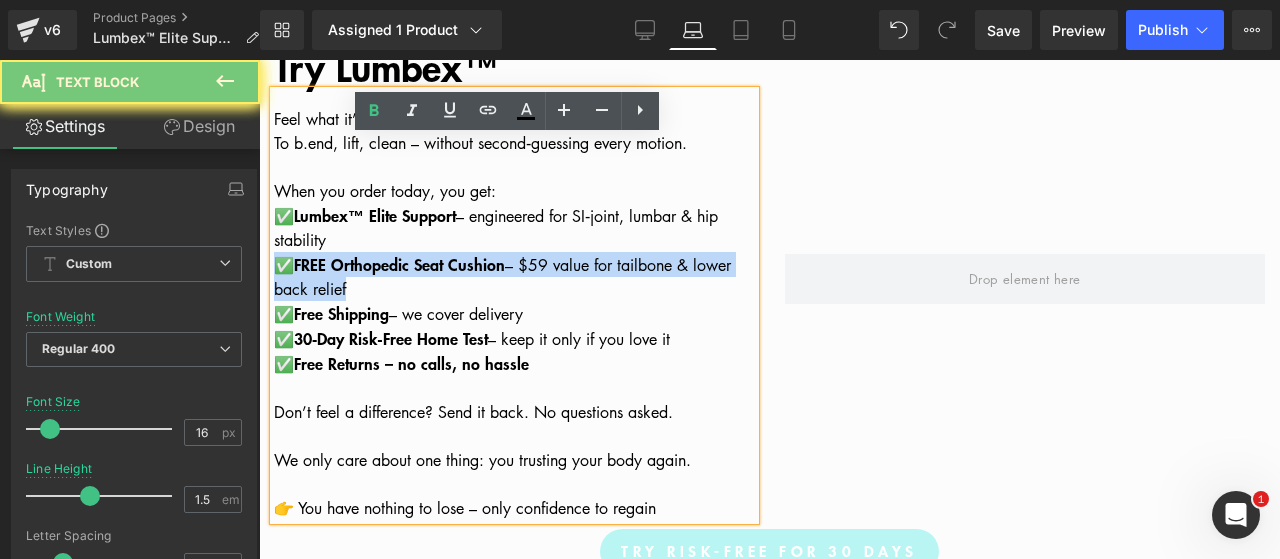 click on "FREE Orthopedic Seat Cushion" at bounding box center [399, 264] 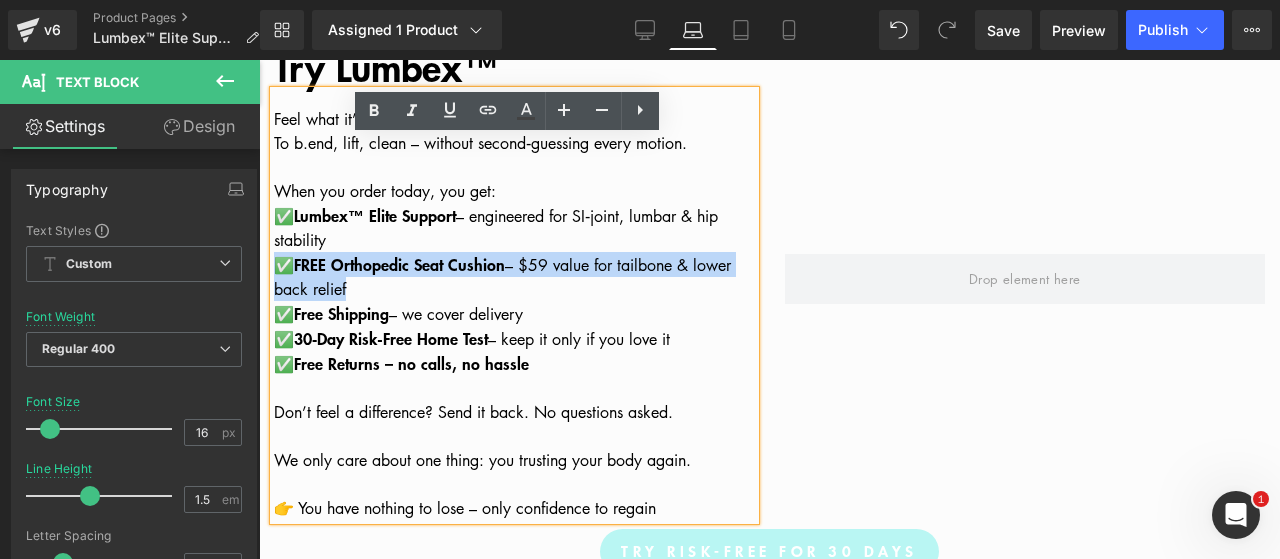 type 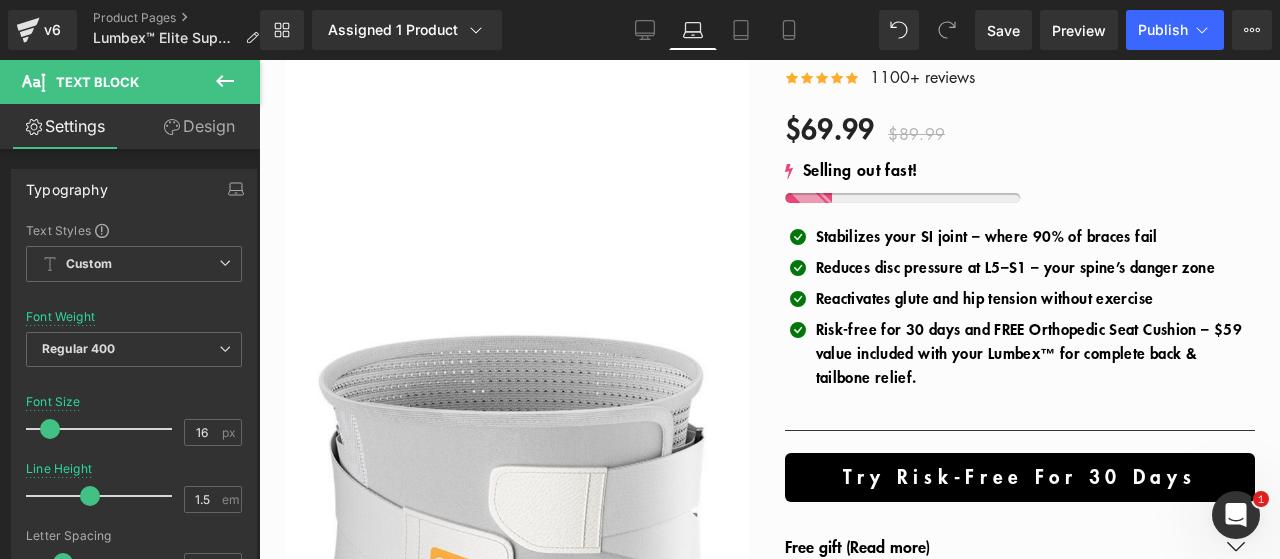 scroll, scrollTop: 400, scrollLeft: 0, axis: vertical 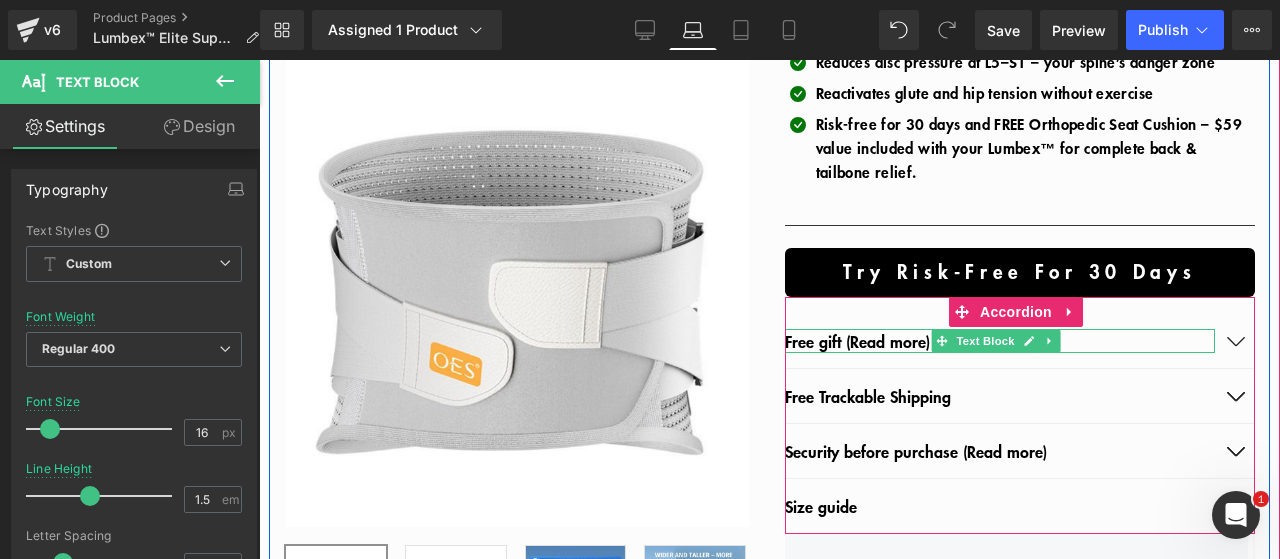 click on "Text Block" at bounding box center [985, 341] 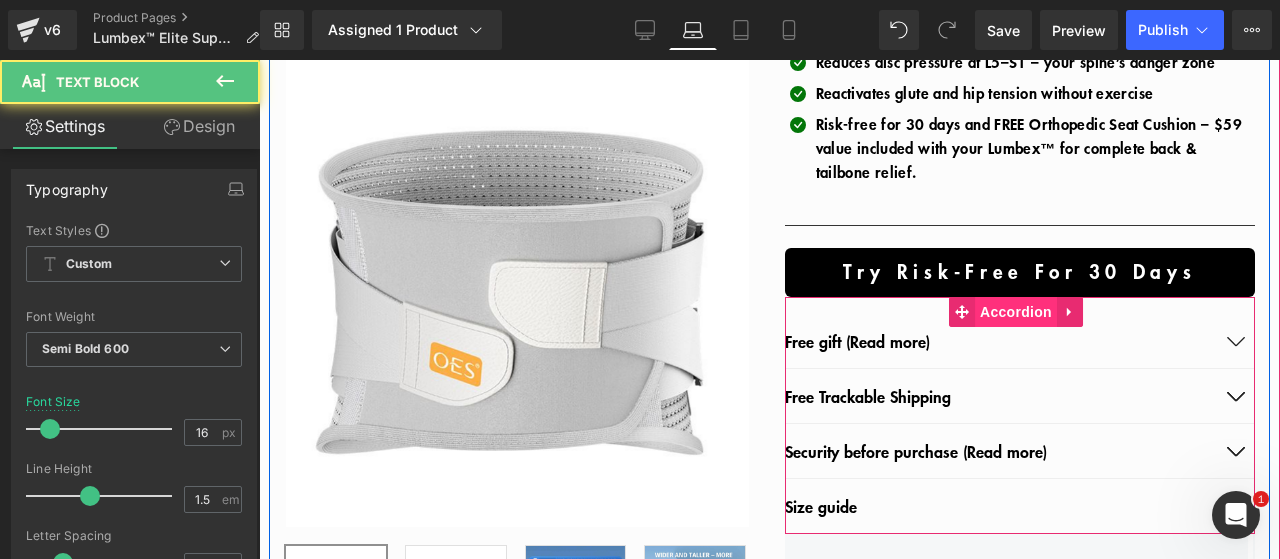click on "Accordion" at bounding box center [1016, 312] 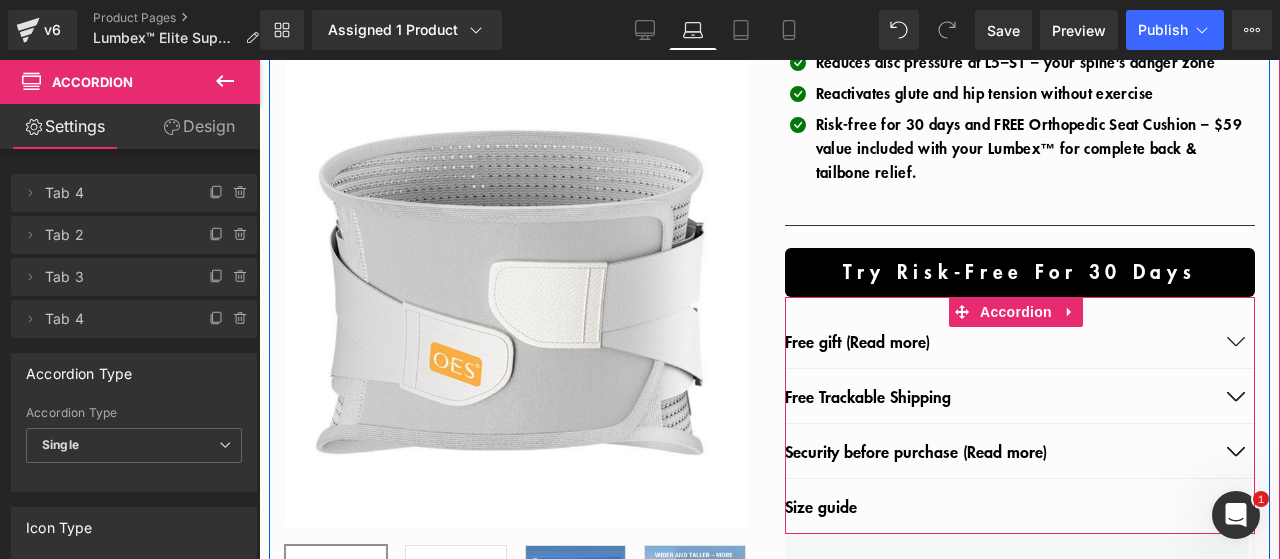 click at bounding box center [1235, 341] 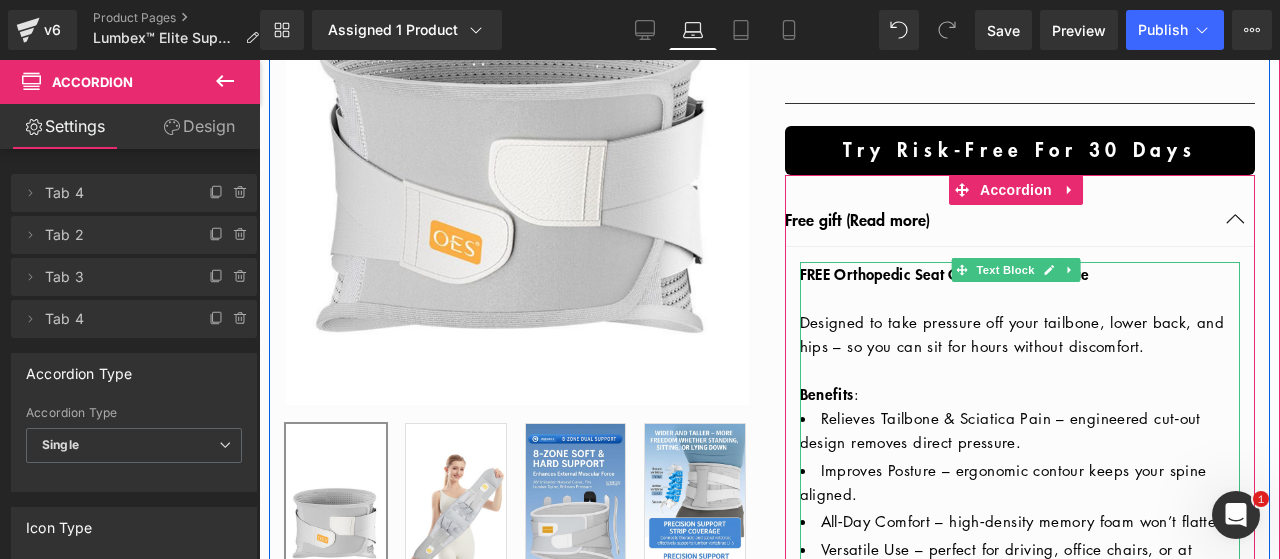 scroll, scrollTop: 500, scrollLeft: 0, axis: vertical 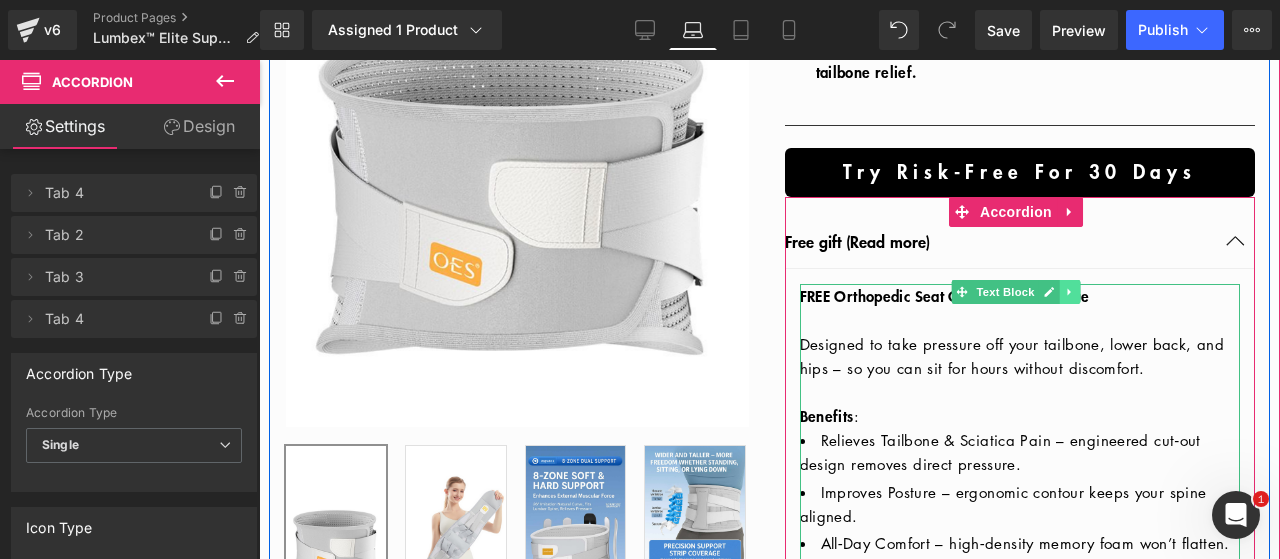 click at bounding box center [1070, 292] 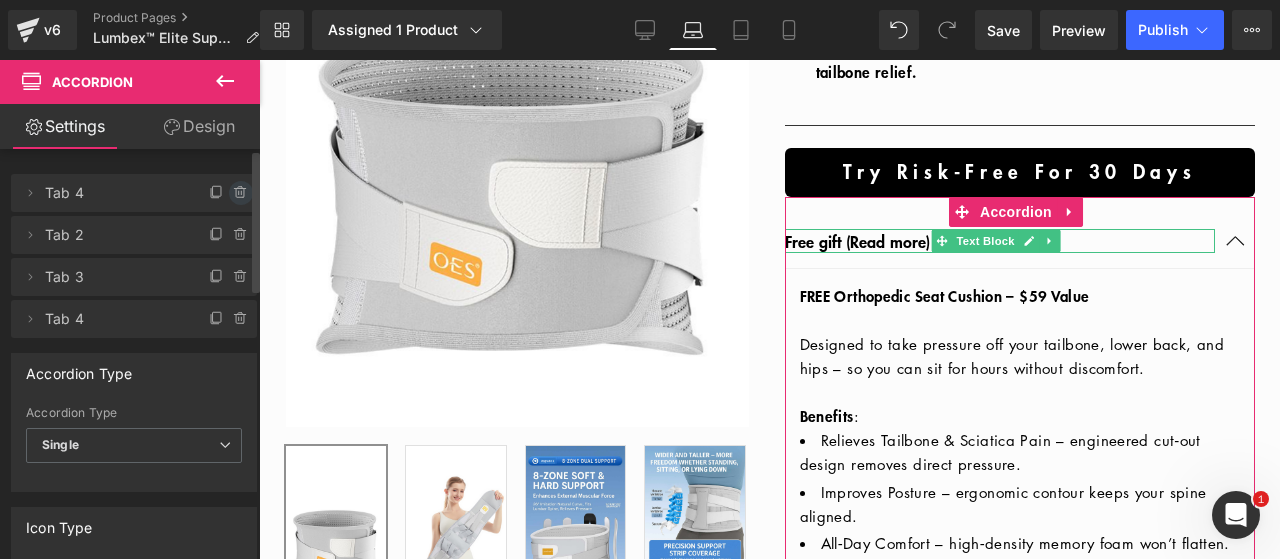 click at bounding box center [241, 193] 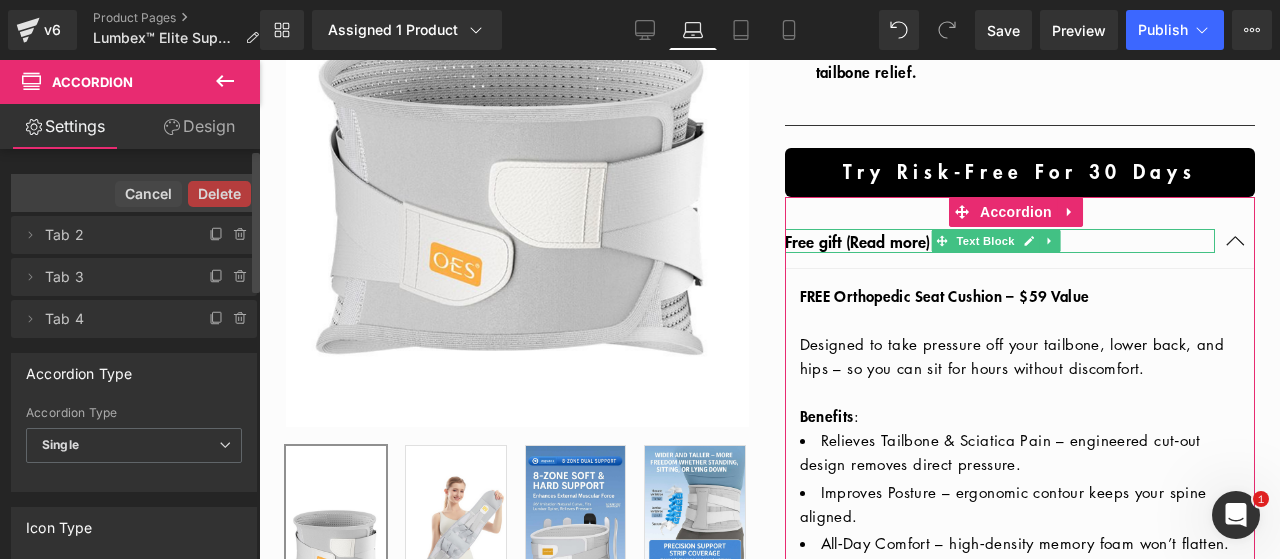click on "Delete" at bounding box center [219, 194] 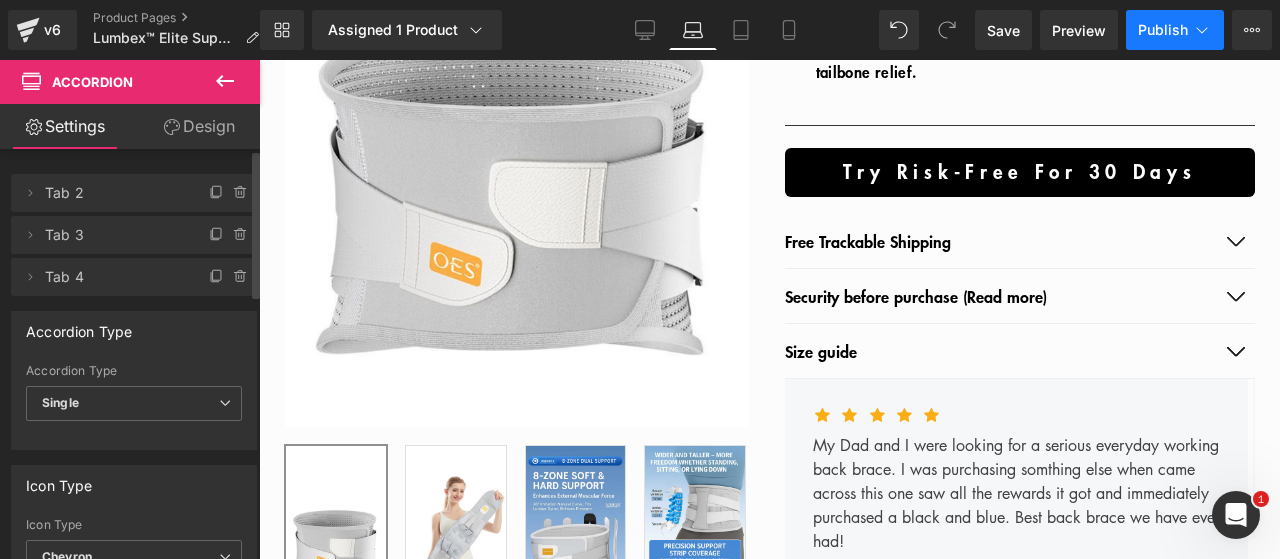 click on "Publish" at bounding box center (1163, 30) 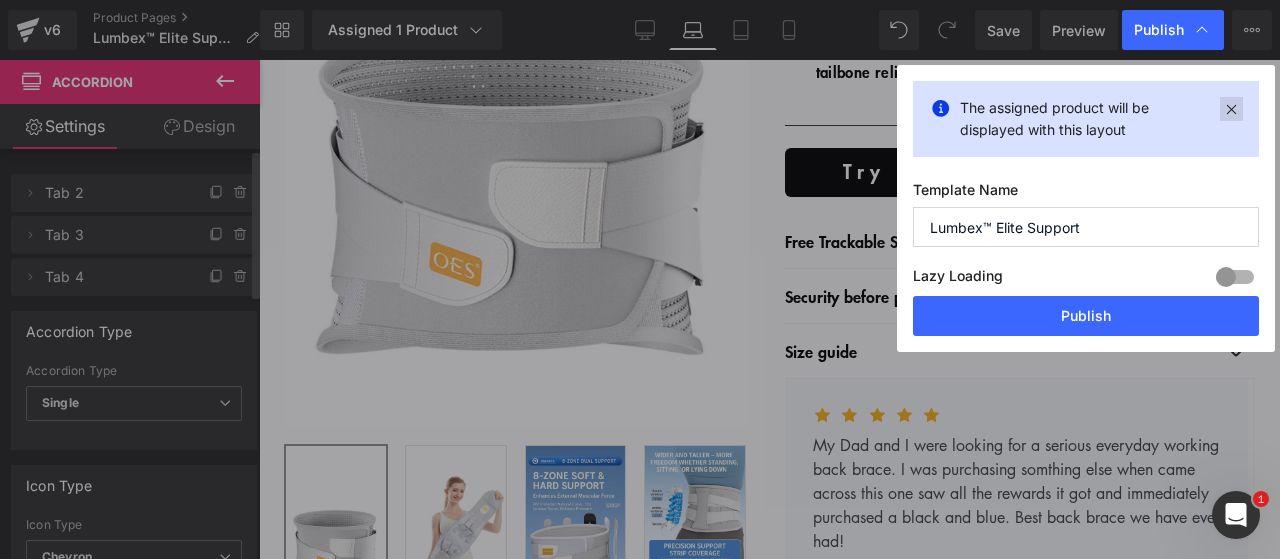 click at bounding box center (1231, 109) 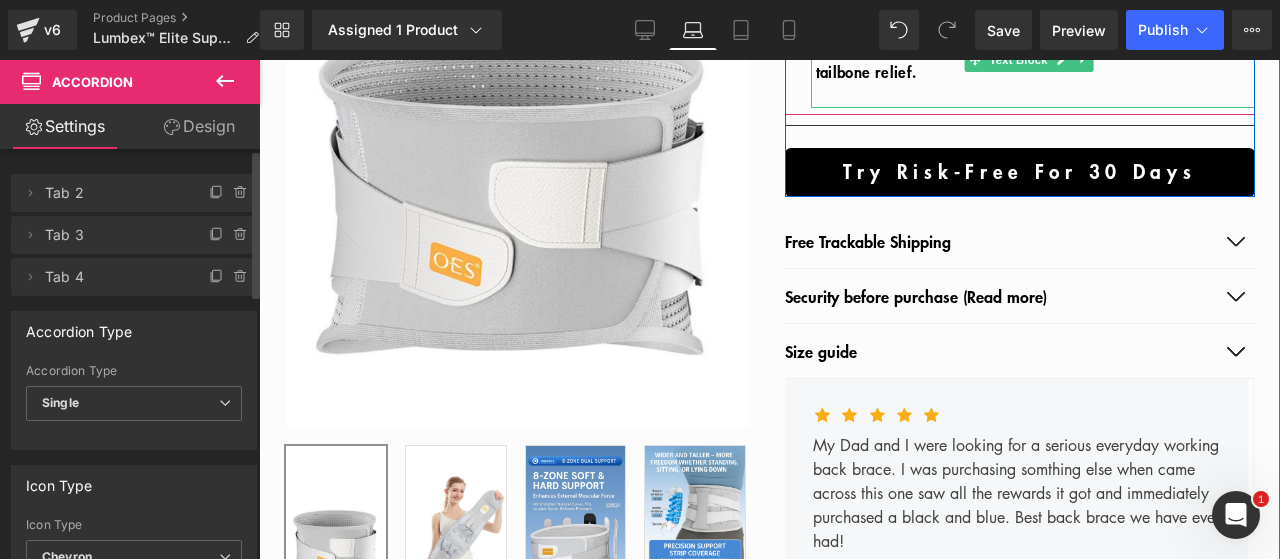 click on "Risk-free for 30 days and FREE Orthopedic Seat Cushion – $59 value included with your Lumbex™ for complete back & tailbone relief." at bounding box center (1036, 48) 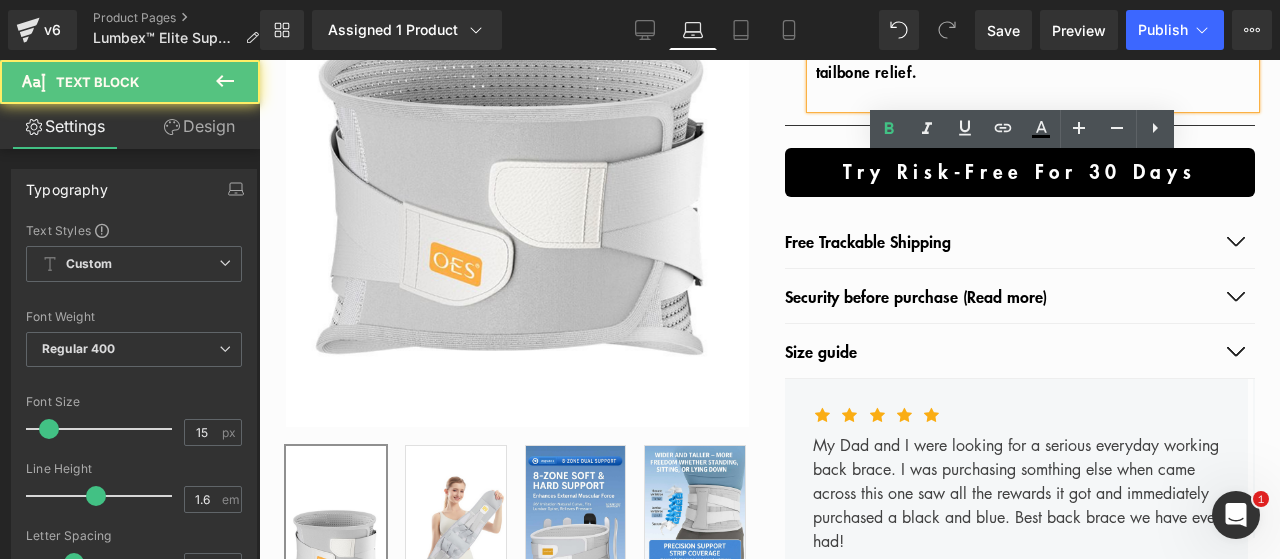 click on "Risk-free for 30 days and FREE Orthopedic Seat Cushion – $59 value included with your Lumbex™ for complete back & tailbone relief." at bounding box center [1036, 48] 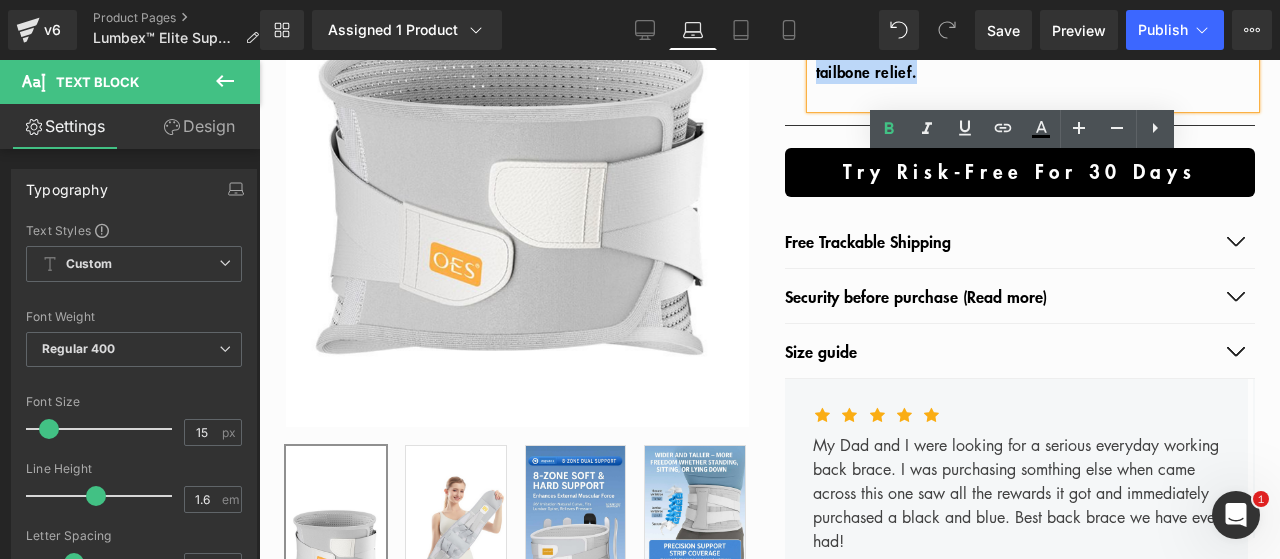 drag, startPoint x: 1008, startPoint y: 79, endPoint x: 1309, endPoint y: 205, distance: 326.30814 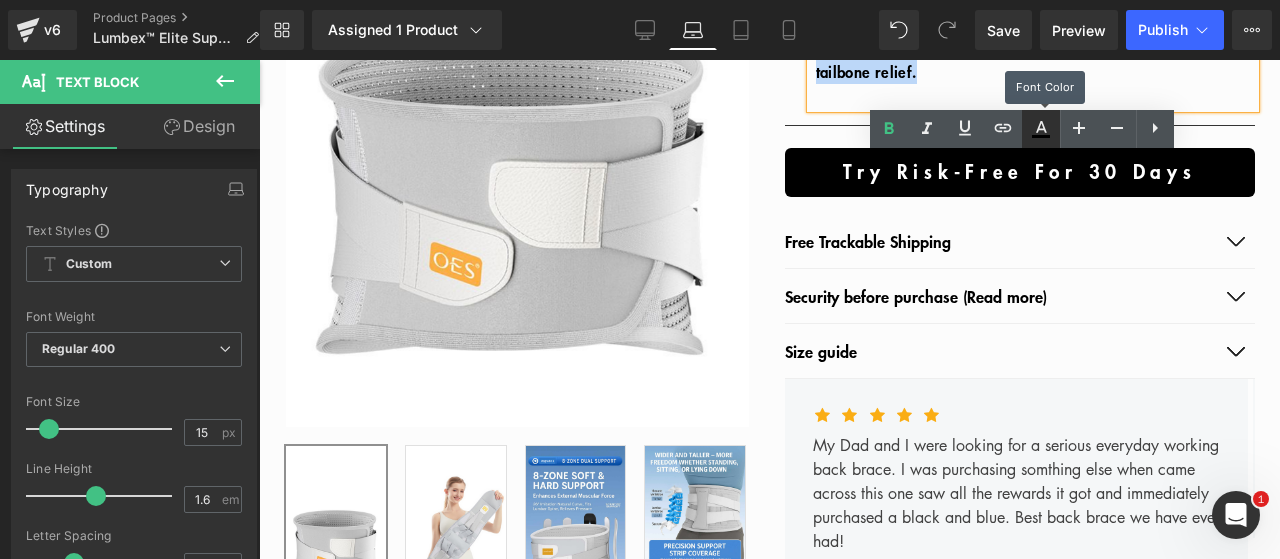 type 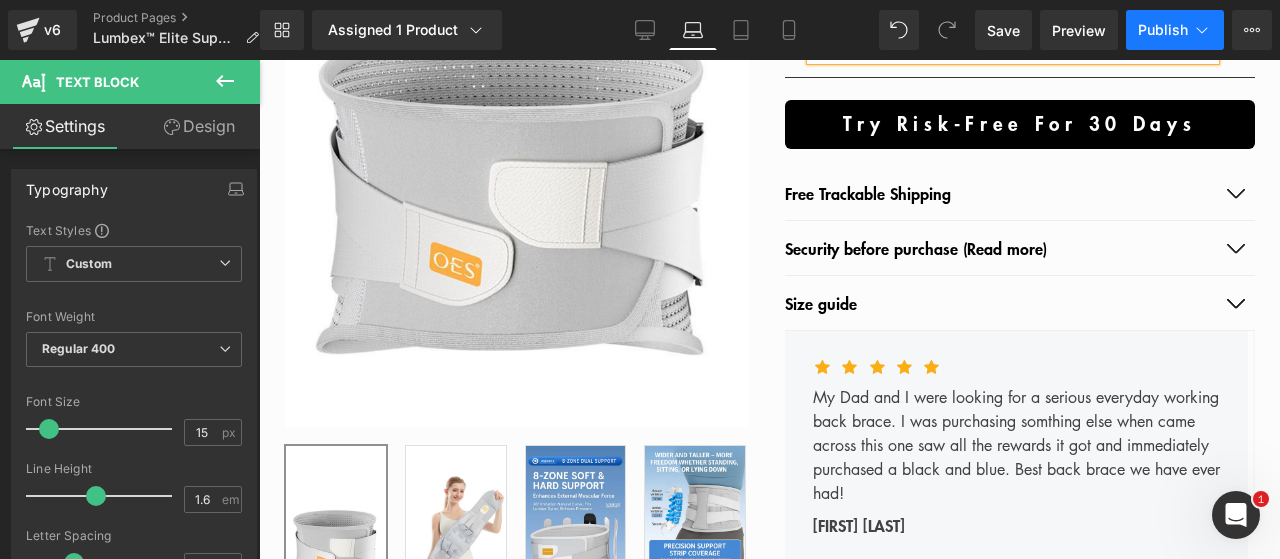 click on "Publish" at bounding box center (1175, 30) 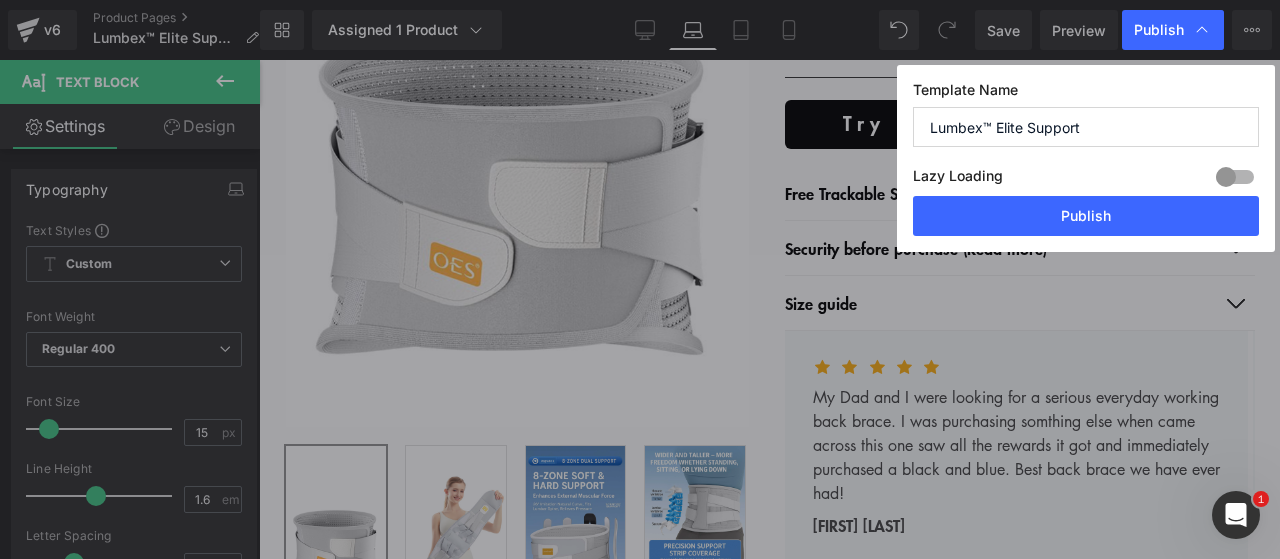 click on "Template Name Lumbex™ Elite Support
Lazy Loading
Build
Upgrade plan to unlock
Lazy loading helps you improve page loading time, enhance user experience & increase your SEO results.
Lazy loading is available on  Build, Optimize & Enterprise.
You’ve reached the maximum published page number of your plan  (16/999999) .
Upgrade plan to unlock more pages
Publish" at bounding box center (1086, 158) 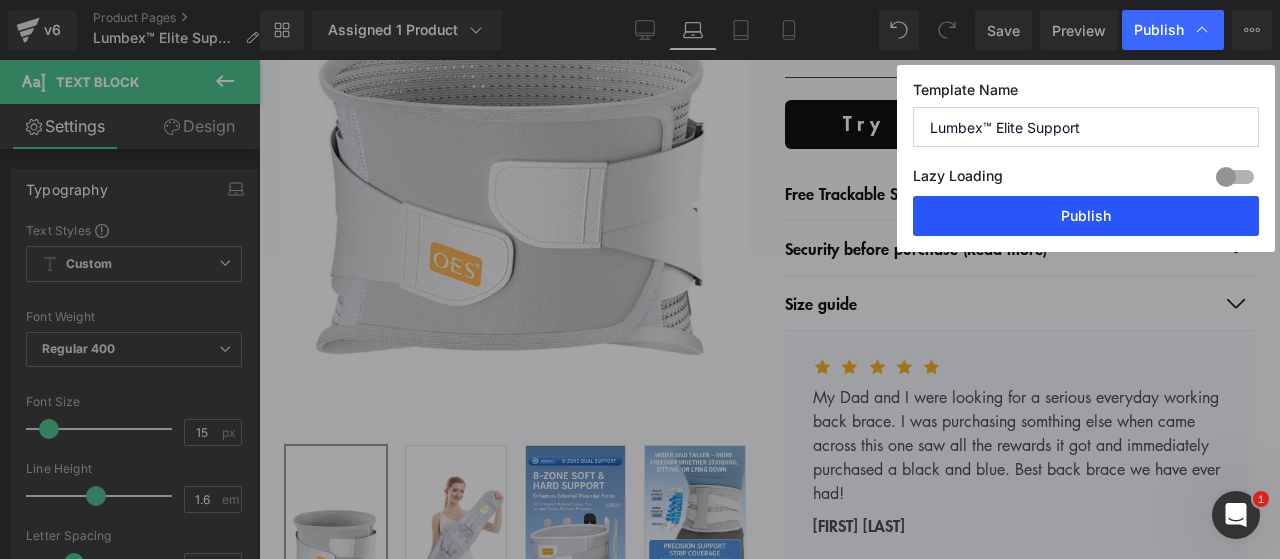 click on "Publish" at bounding box center (1086, 216) 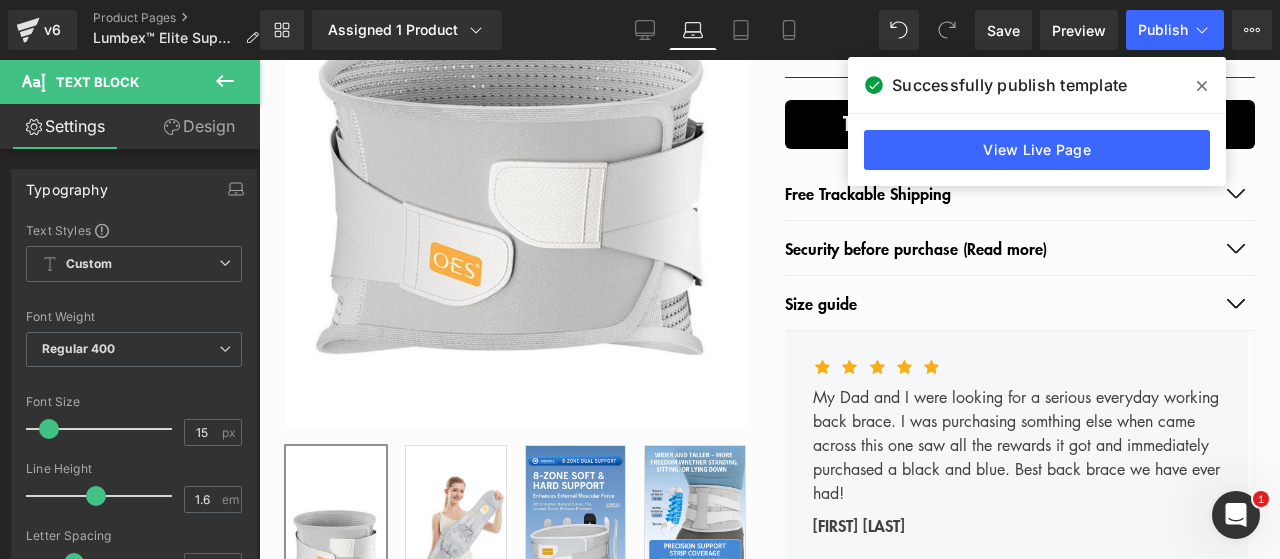 click at bounding box center [225, 82] 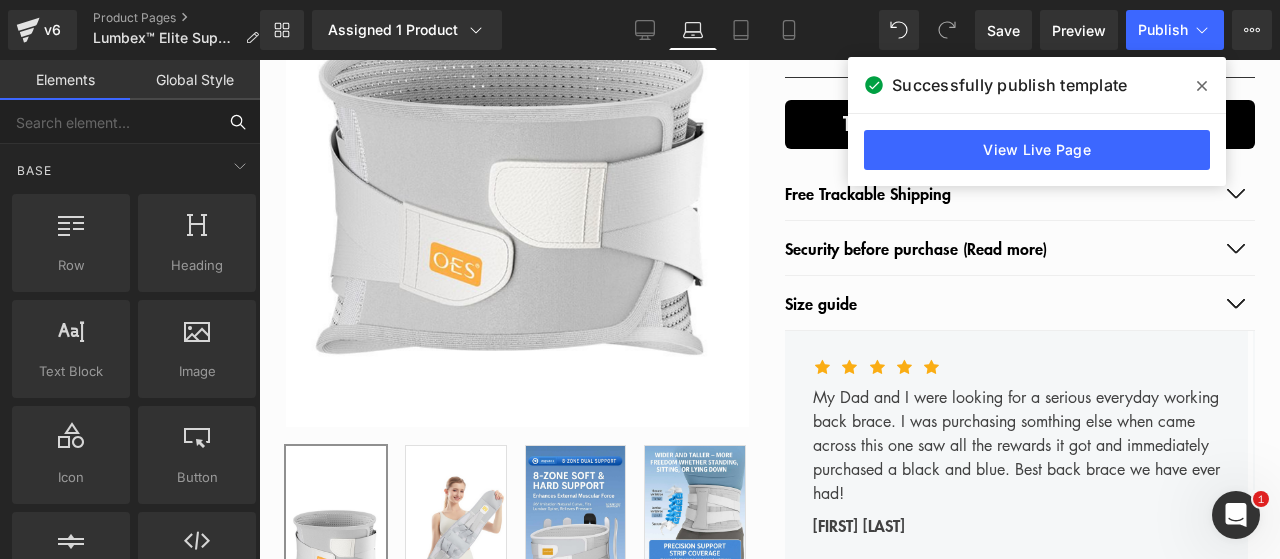 click at bounding box center (108, 122) 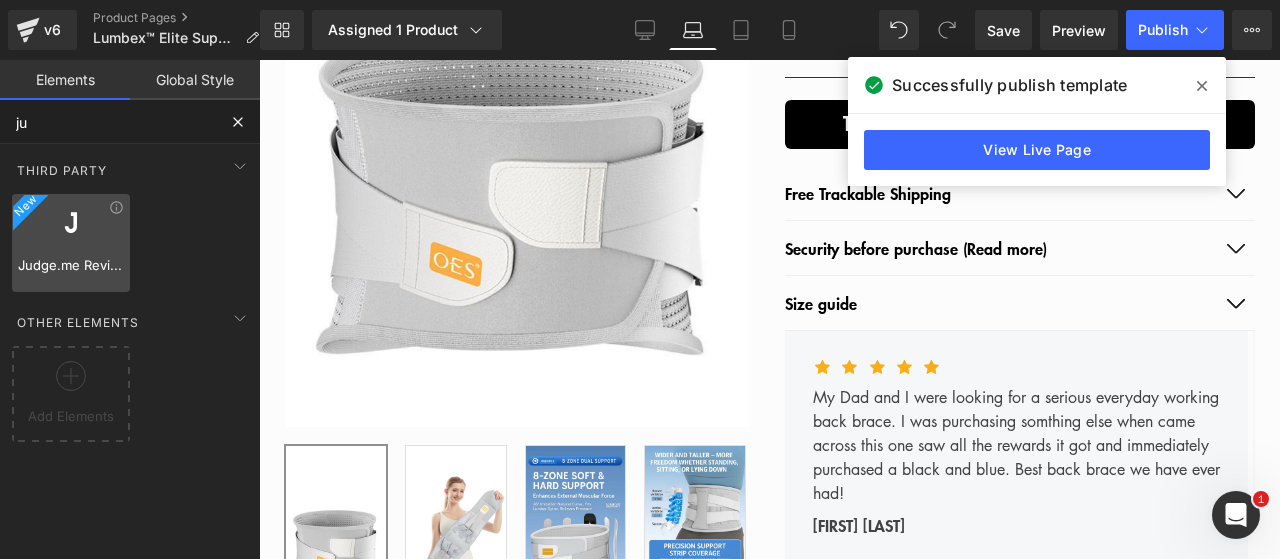 click at bounding box center [71, 223] 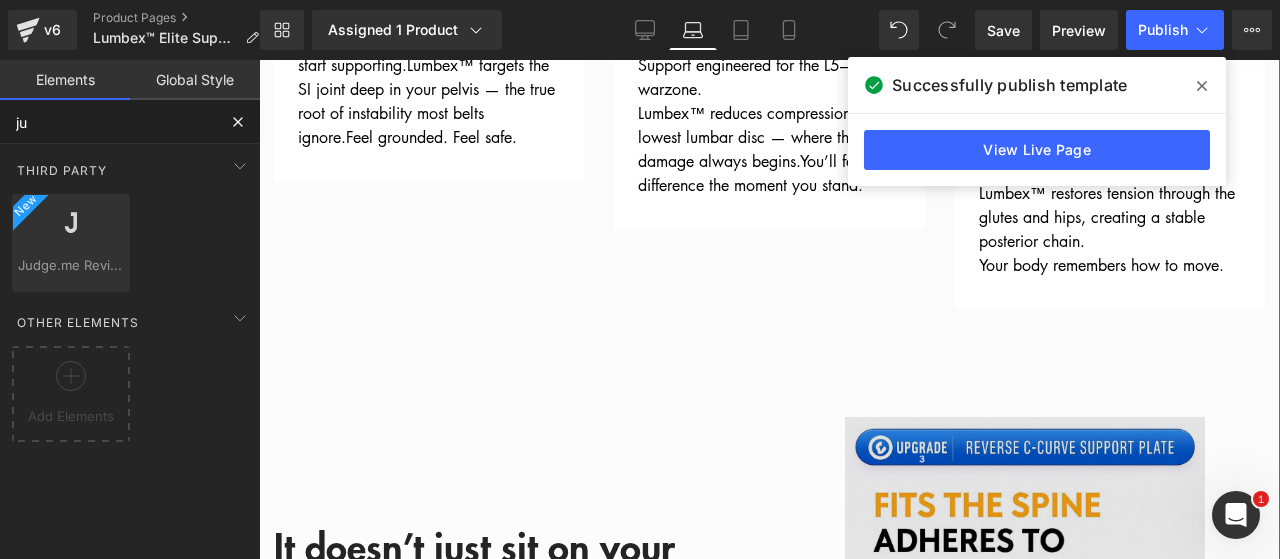 scroll, scrollTop: 2800, scrollLeft: 0, axis: vertical 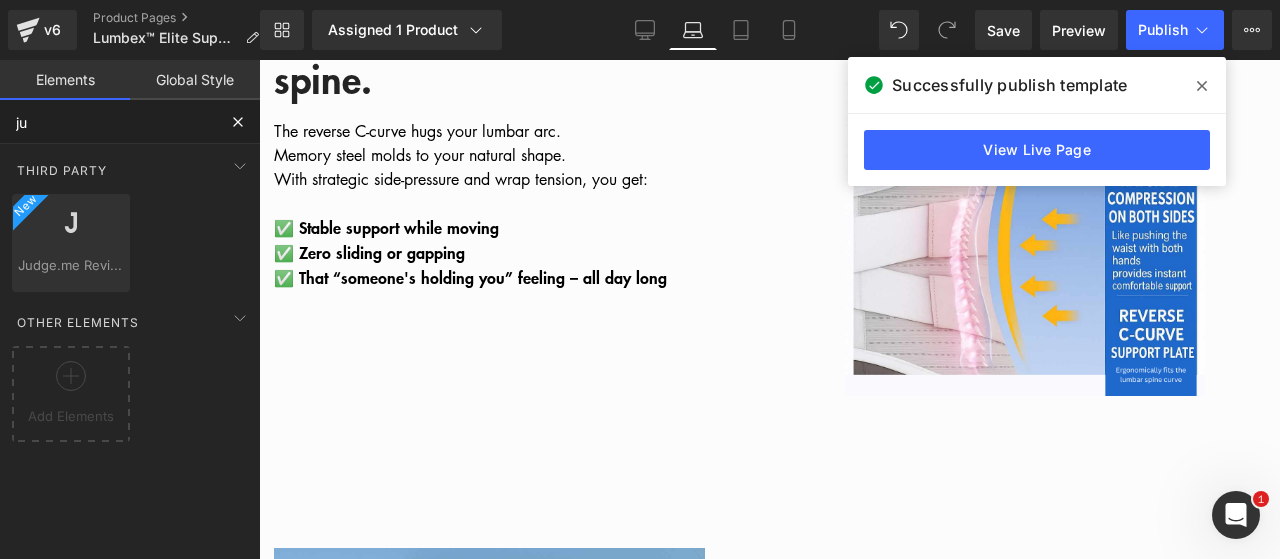 type on "ju" 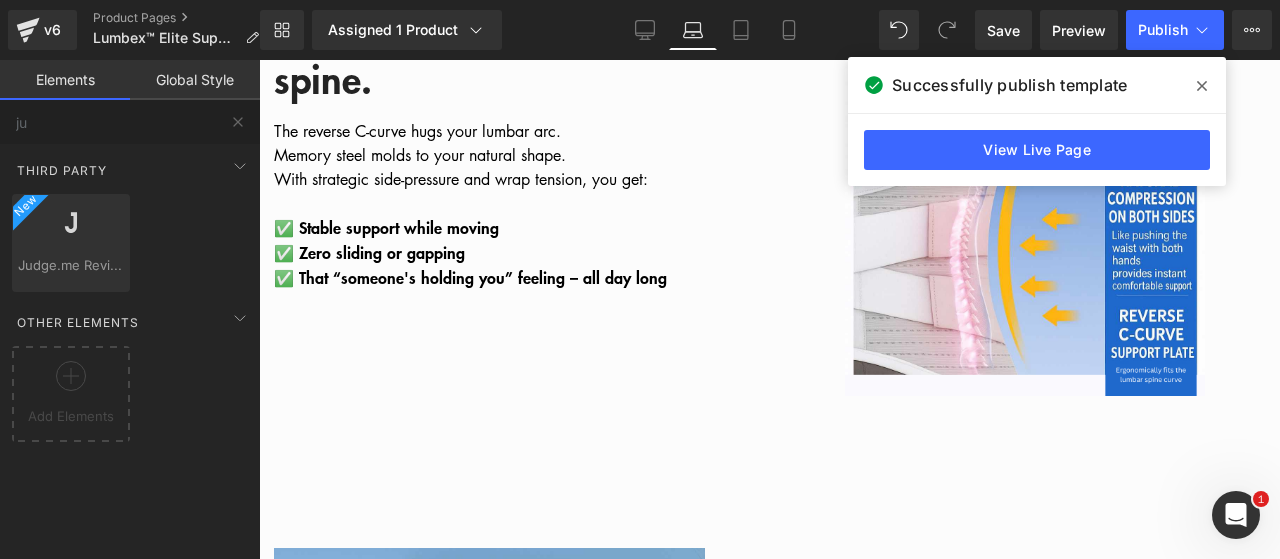 click 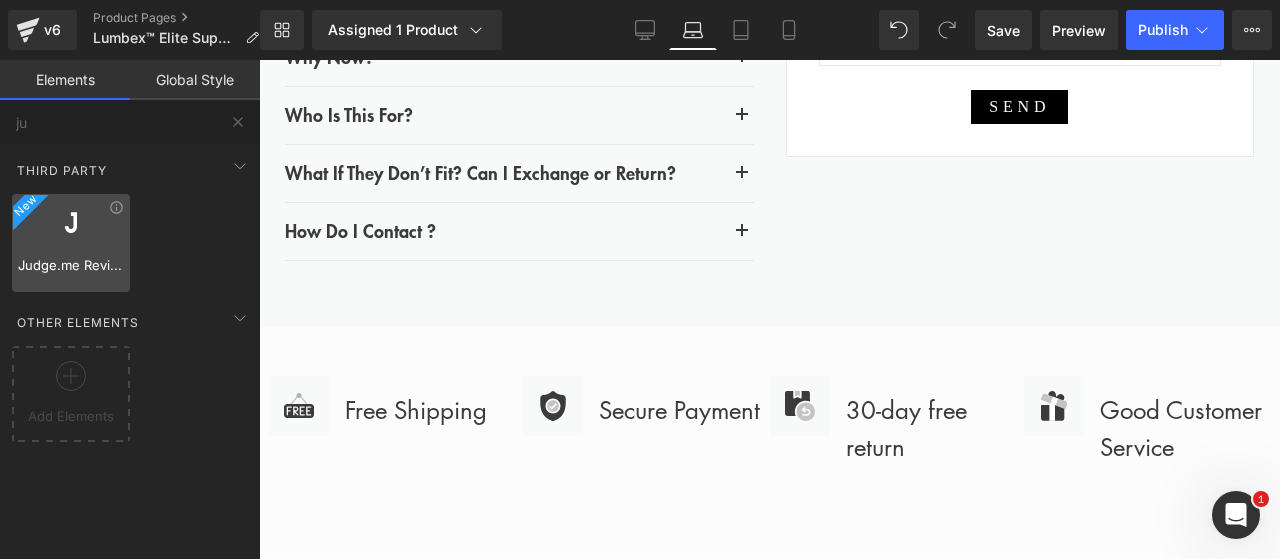 scroll, scrollTop: 5749, scrollLeft: 0, axis: vertical 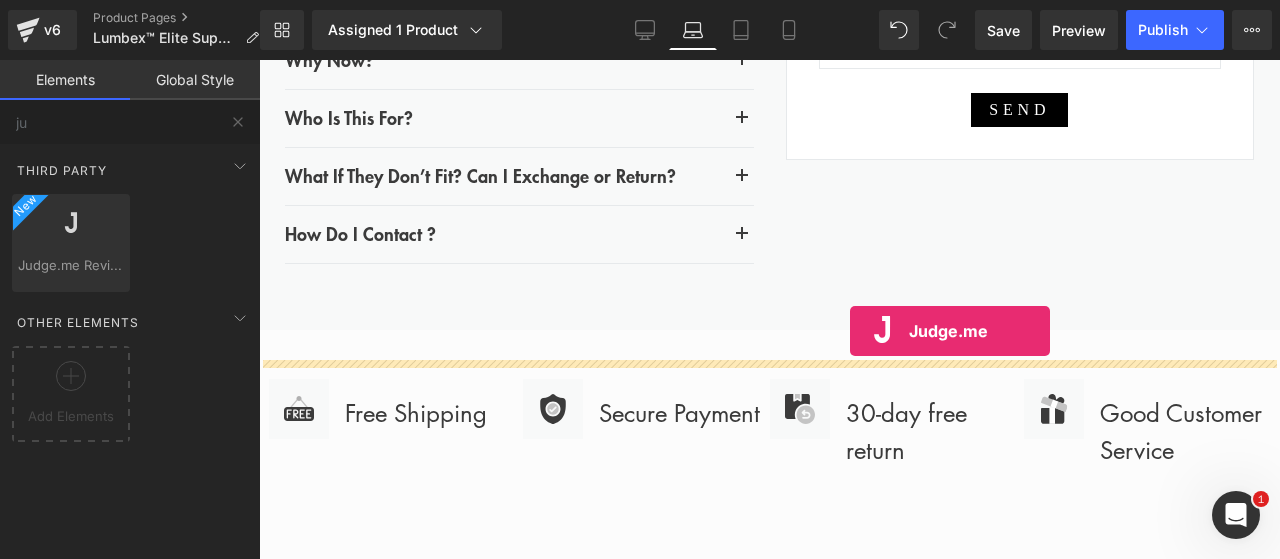 drag, startPoint x: 365, startPoint y: 293, endPoint x: 850, endPoint y: 331, distance: 486.4864 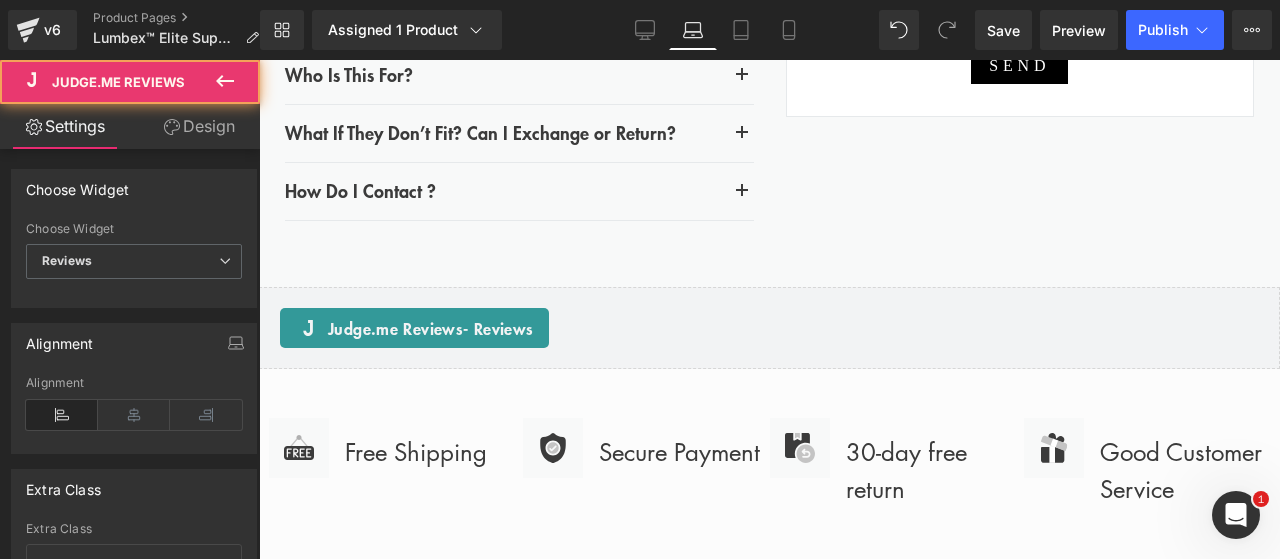 scroll, scrollTop: 5701, scrollLeft: 0, axis: vertical 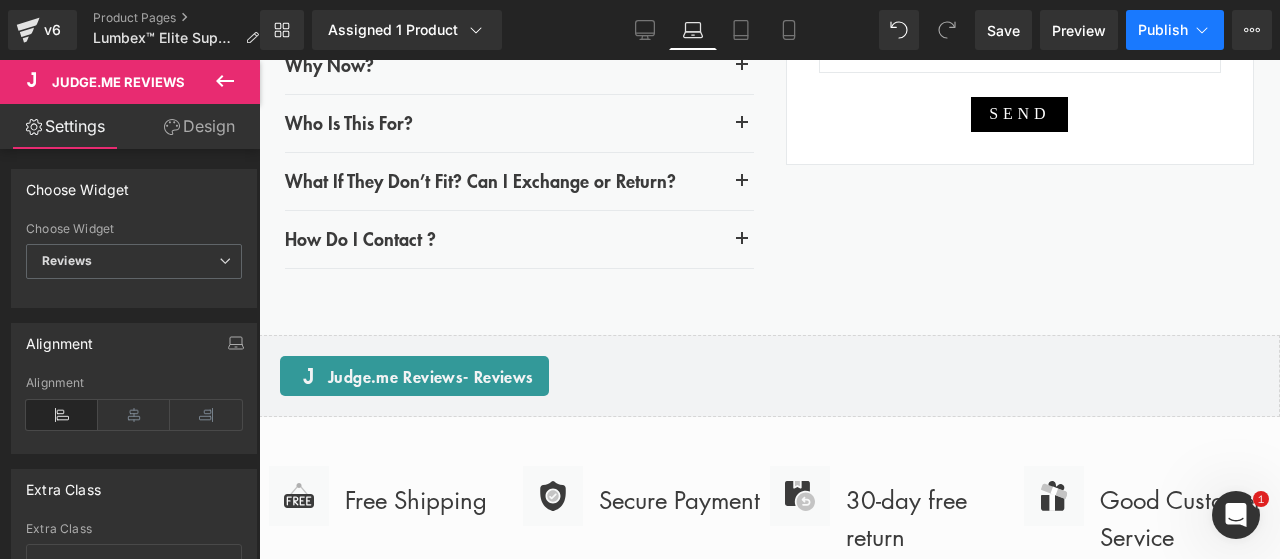 click on "Publish" at bounding box center [1163, 30] 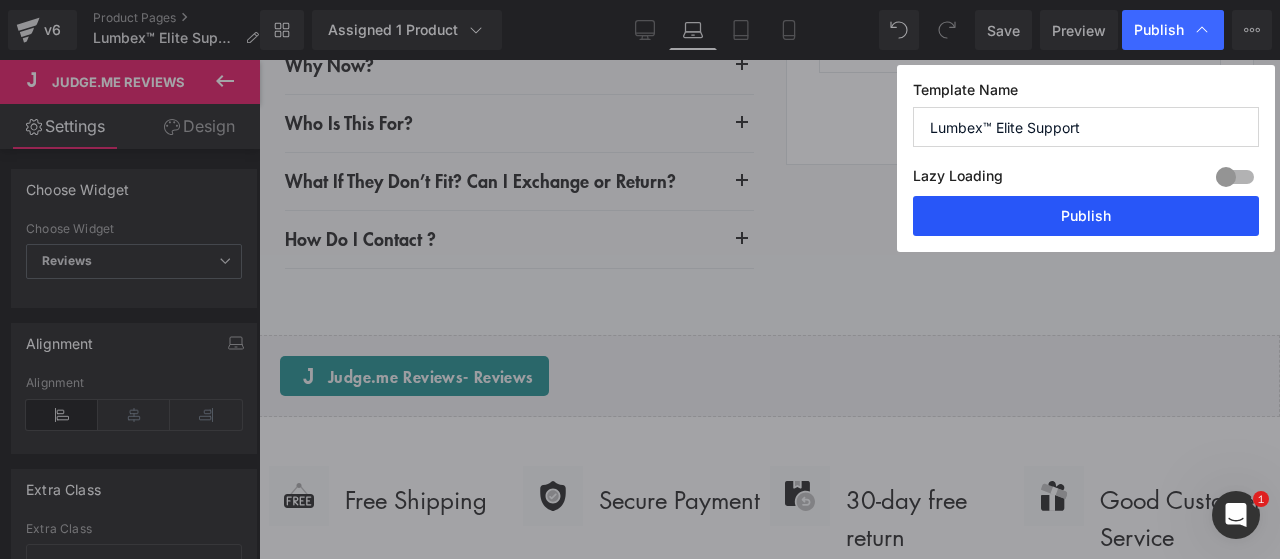 click on "Publish" at bounding box center (1086, 216) 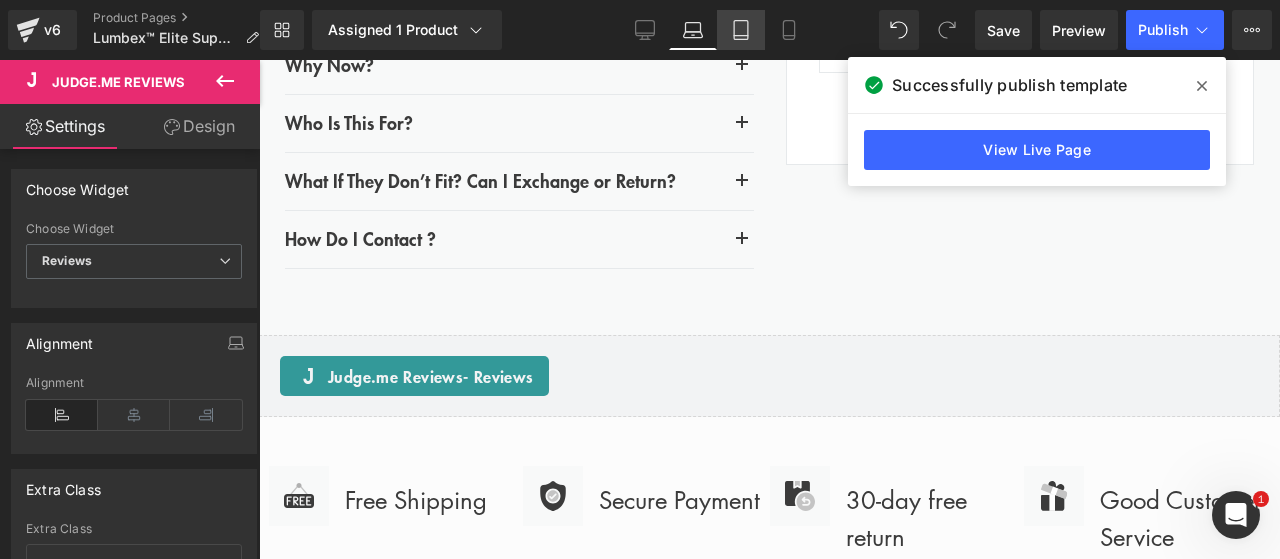 click 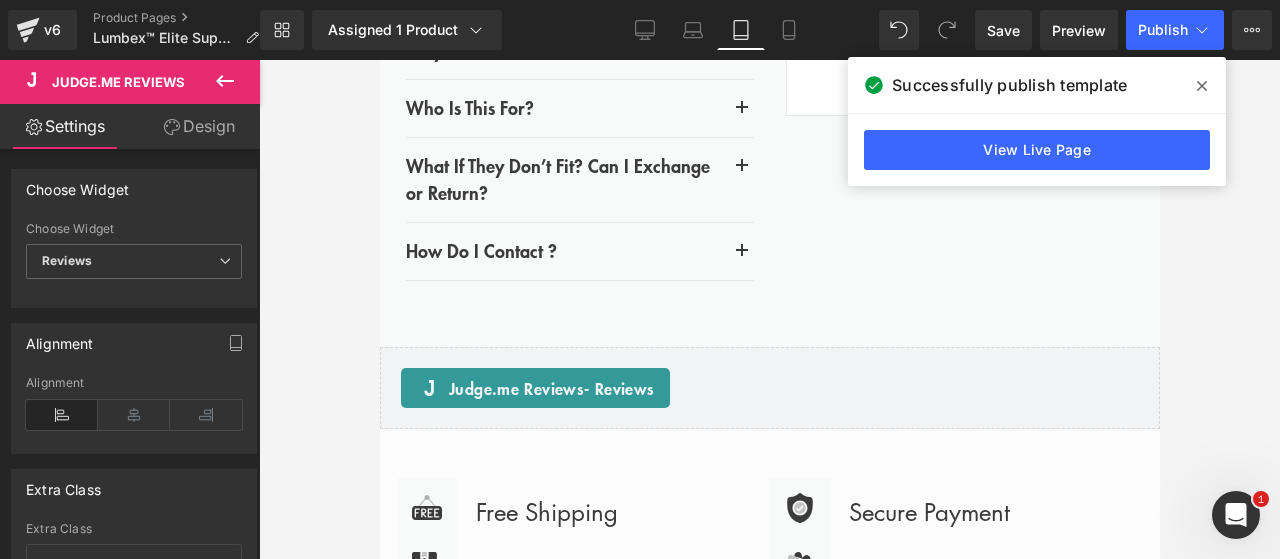 scroll, scrollTop: 10139, scrollLeft: 0, axis: vertical 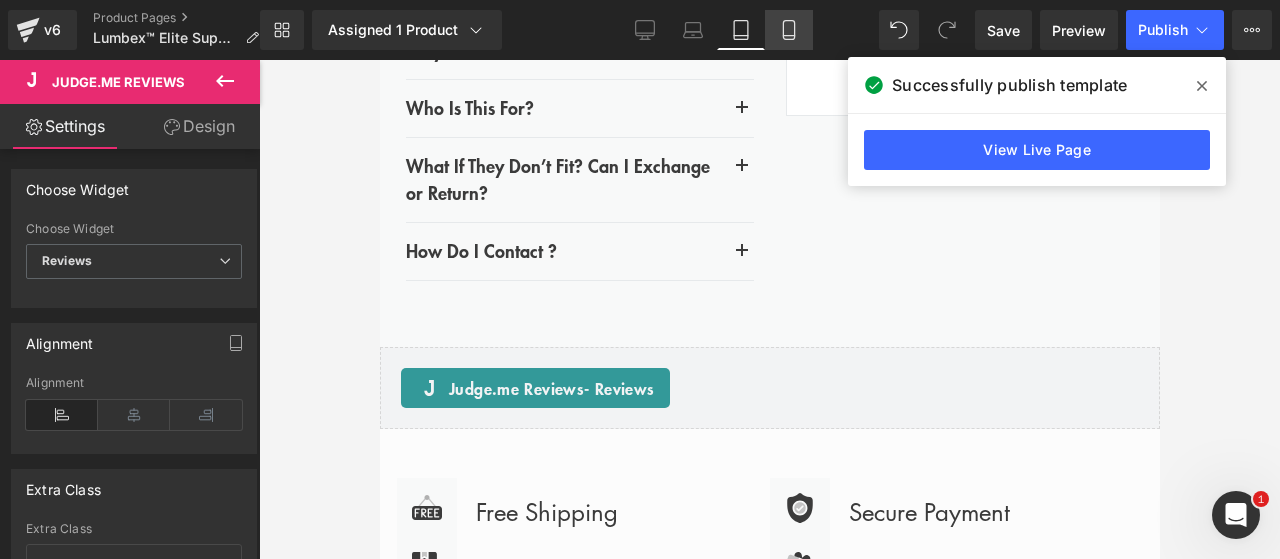 click on "Mobile" at bounding box center [789, 30] 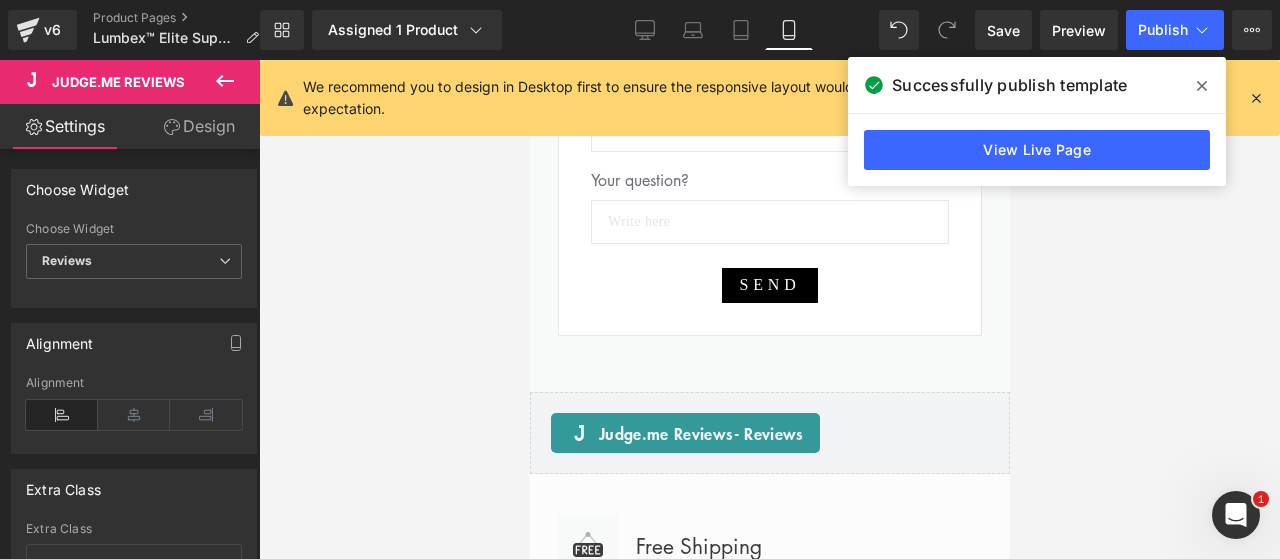 scroll, scrollTop: 8358, scrollLeft: 0, axis: vertical 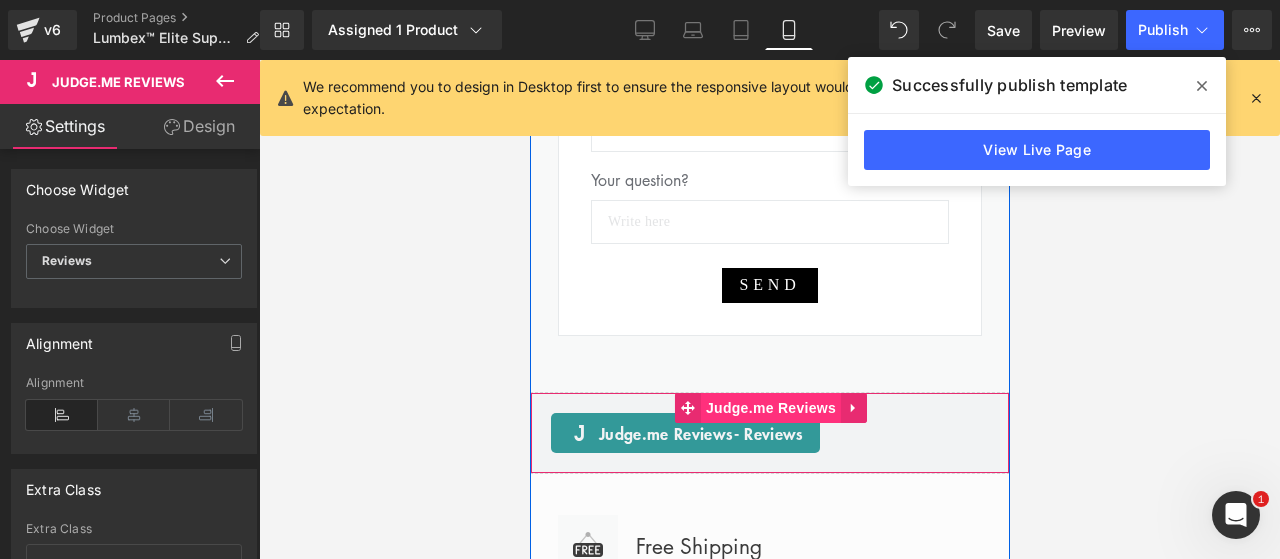click on "Judge.me Reviews" at bounding box center [770, 408] 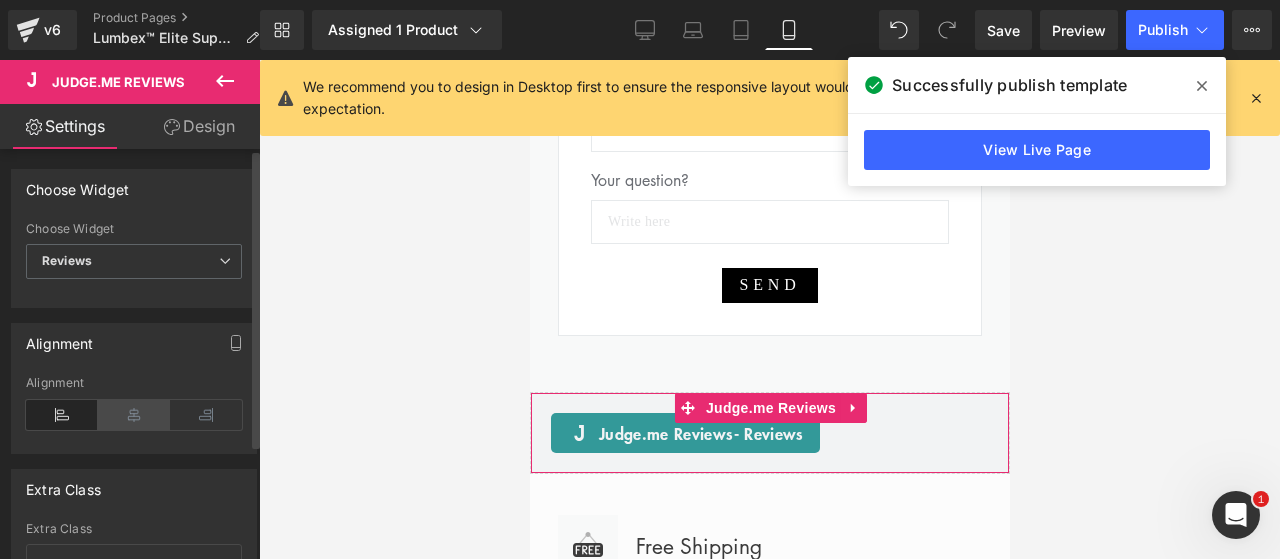 click at bounding box center (134, 415) 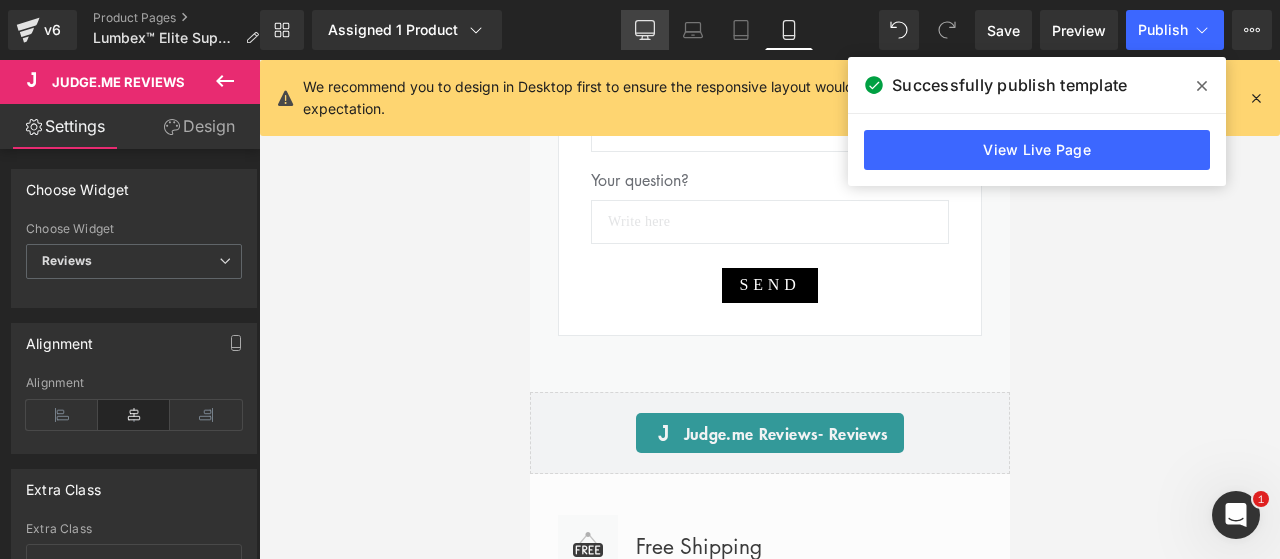 click on "Desktop" at bounding box center (645, 30) 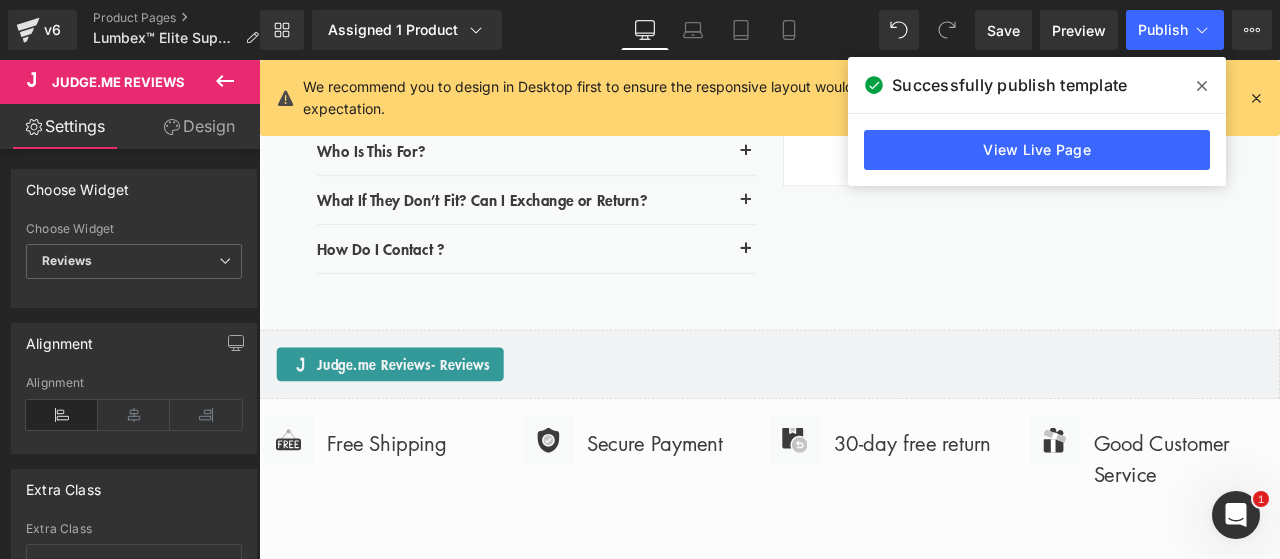 scroll, scrollTop: 5854, scrollLeft: 0, axis: vertical 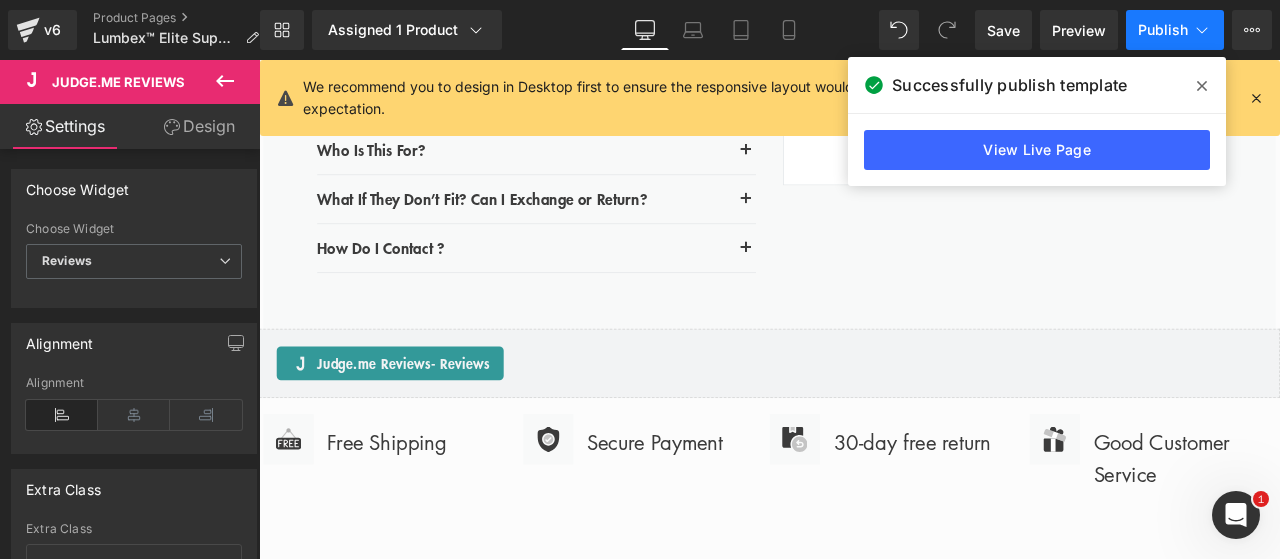 click on "Publish" at bounding box center [1163, 30] 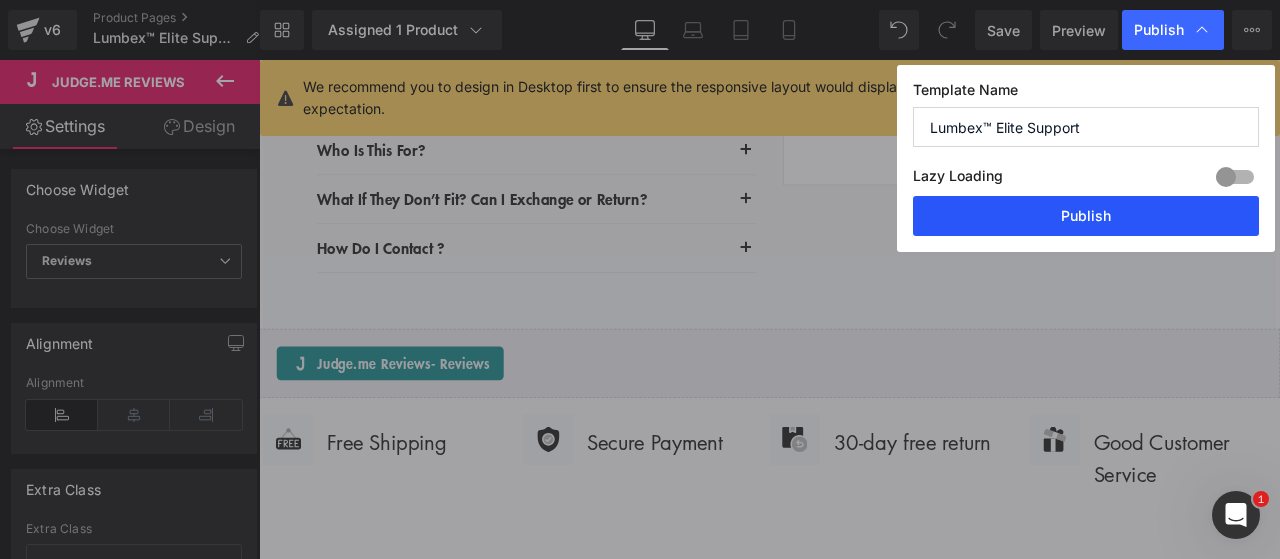 drag, startPoint x: 1062, startPoint y: 227, endPoint x: 917, endPoint y: 207, distance: 146.37282 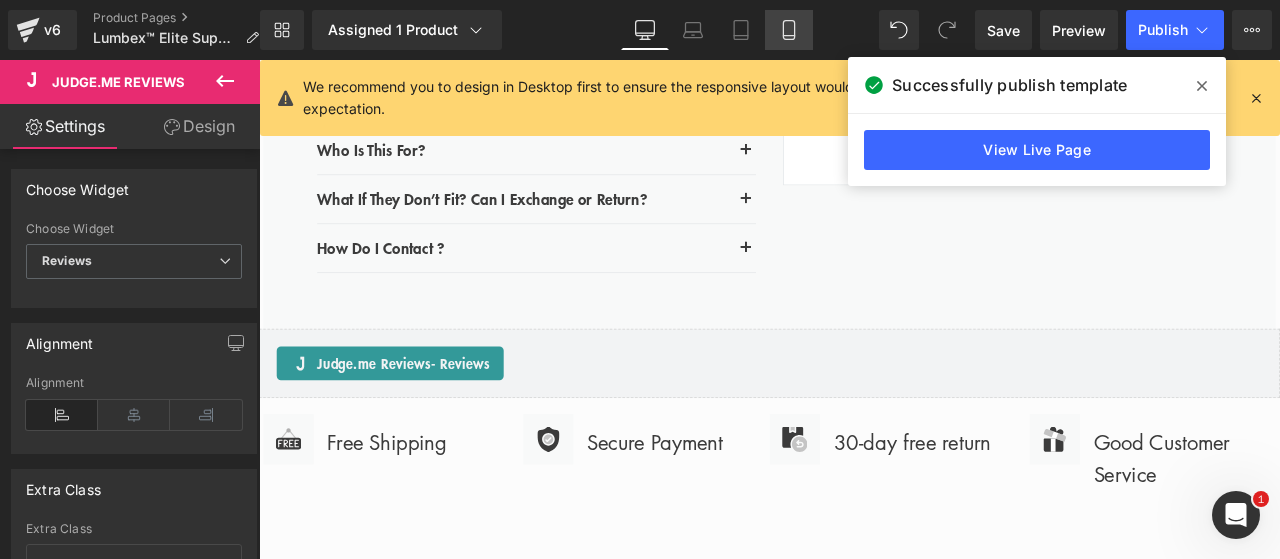 click on "Mobile" at bounding box center [789, 30] 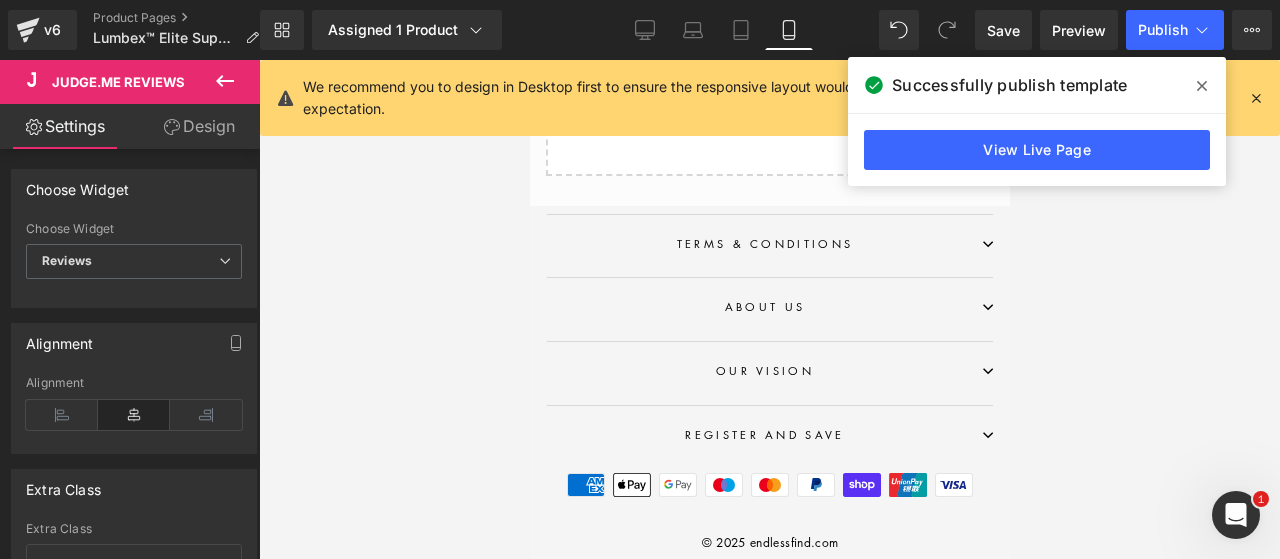 scroll, scrollTop: 9289, scrollLeft: 0, axis: vertical 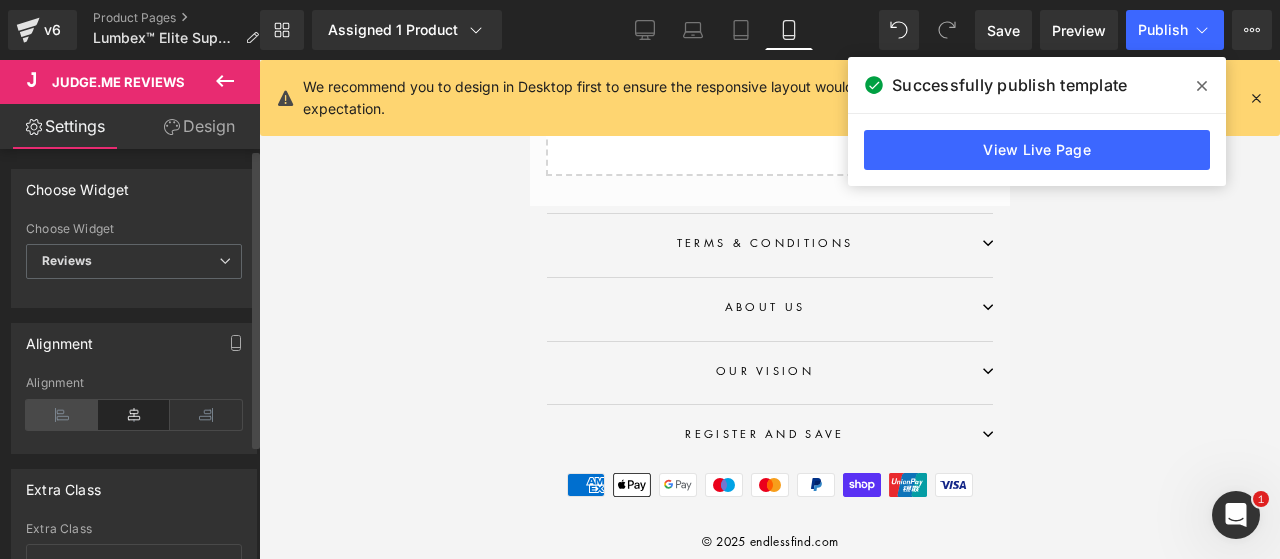 click at bounding box center (62, 415) 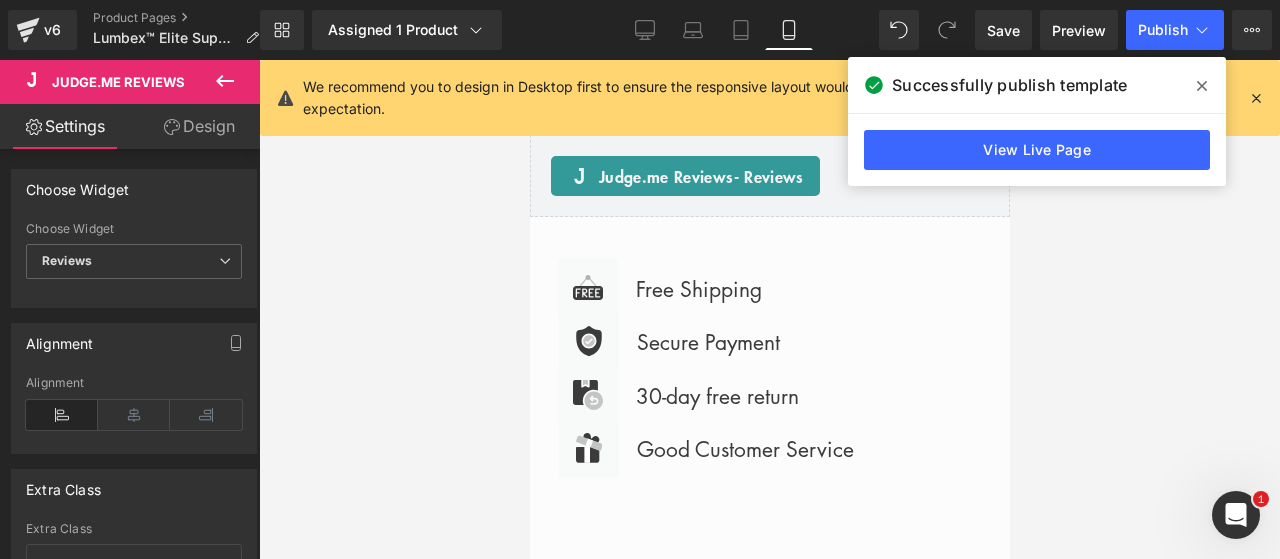 scroll, scrollTop: 8489, scrollLeft: 0, axis: vertical 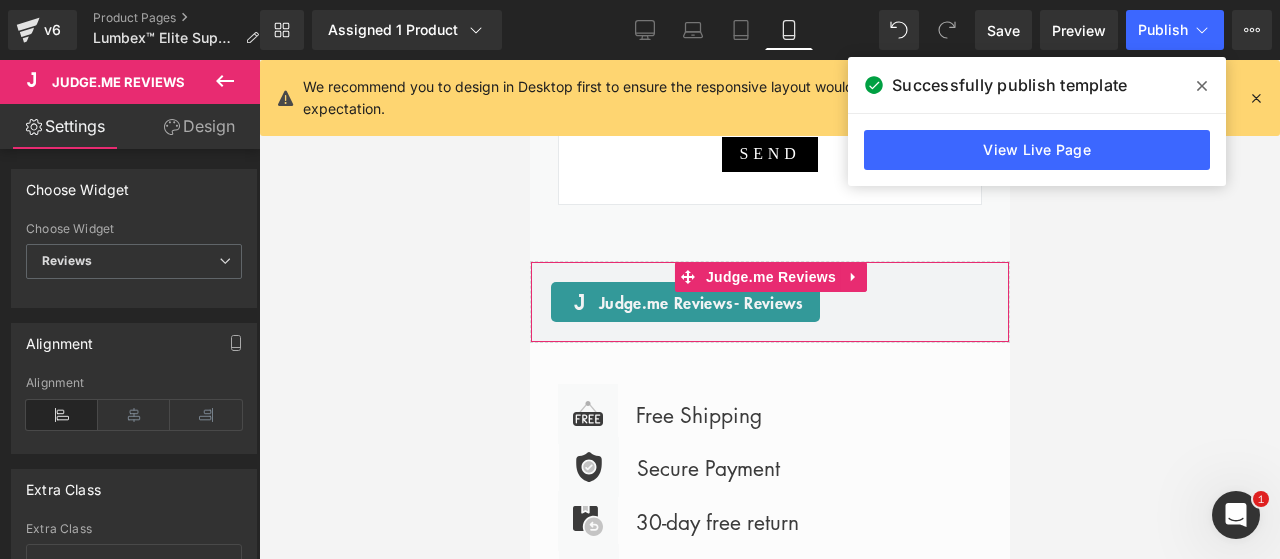 click on "Design" at bounding box center (199, 126) 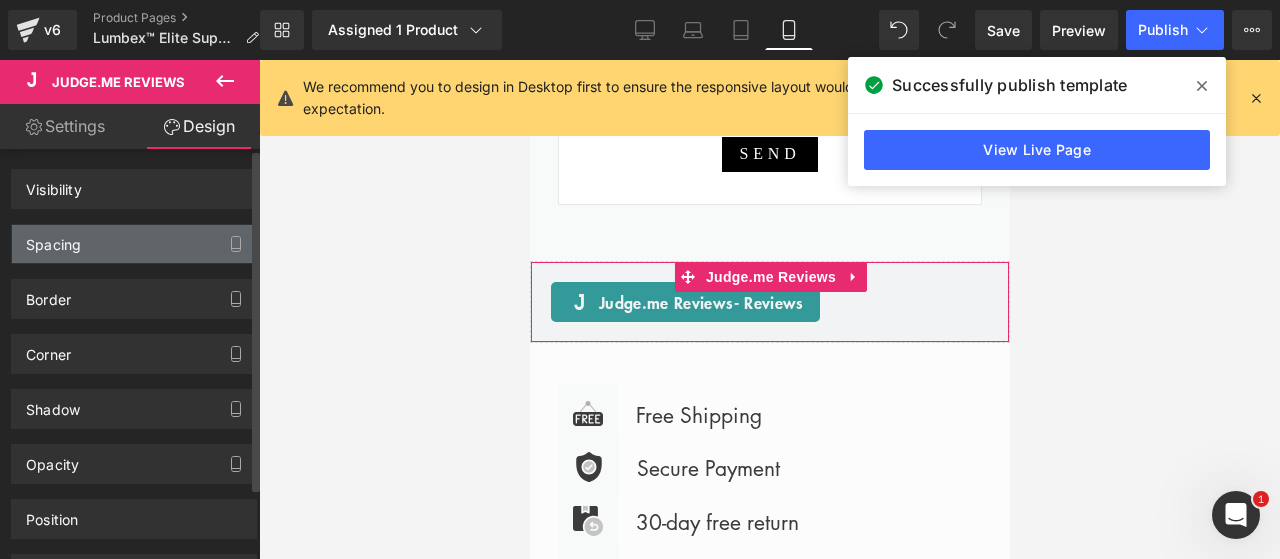 click on "Spacing" at bounding box center (134, 244) 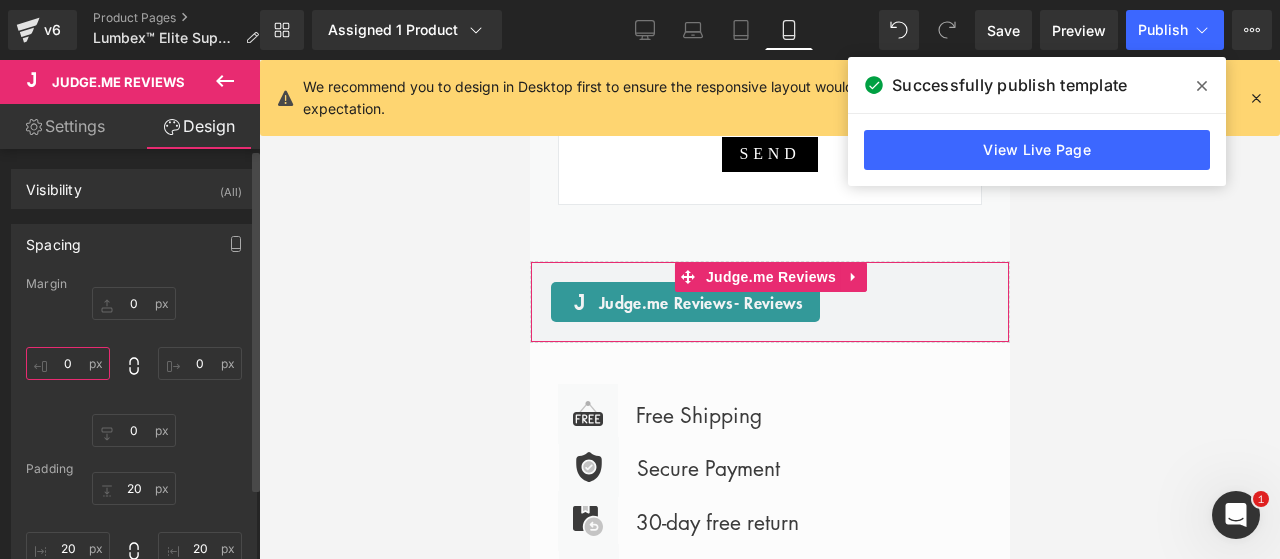 click on "0" at bounding box center (68, 363) 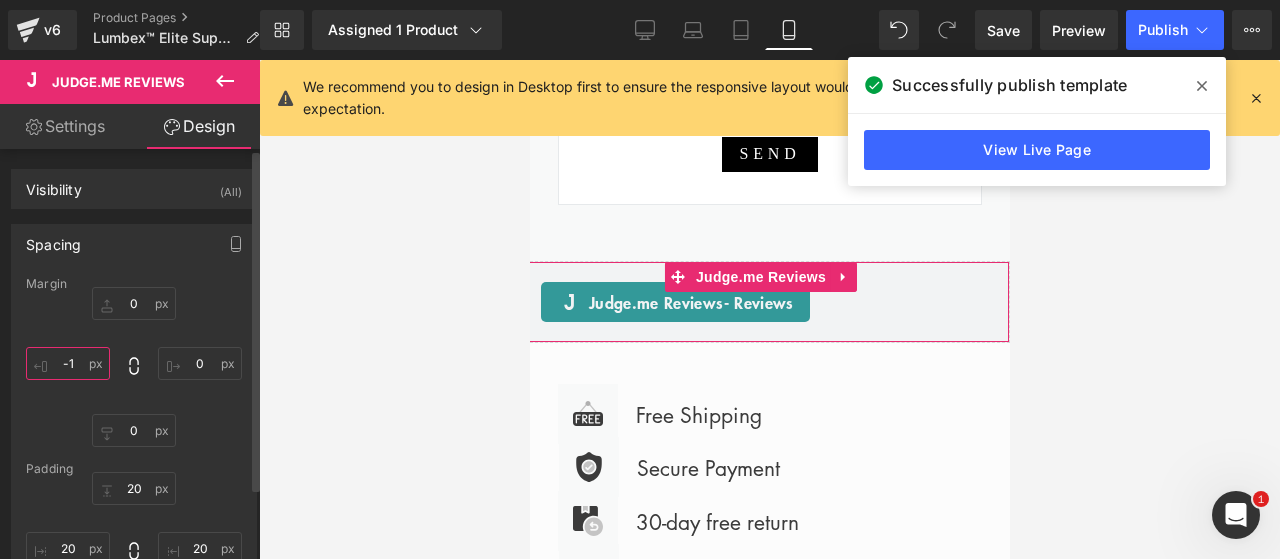 type on "-" 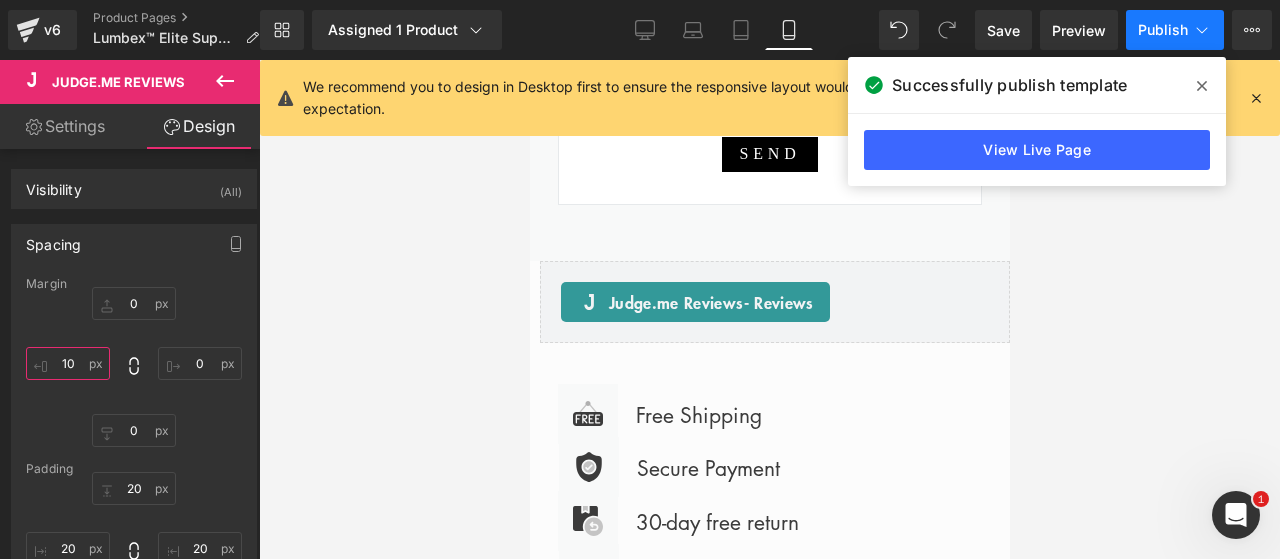 type on "10" 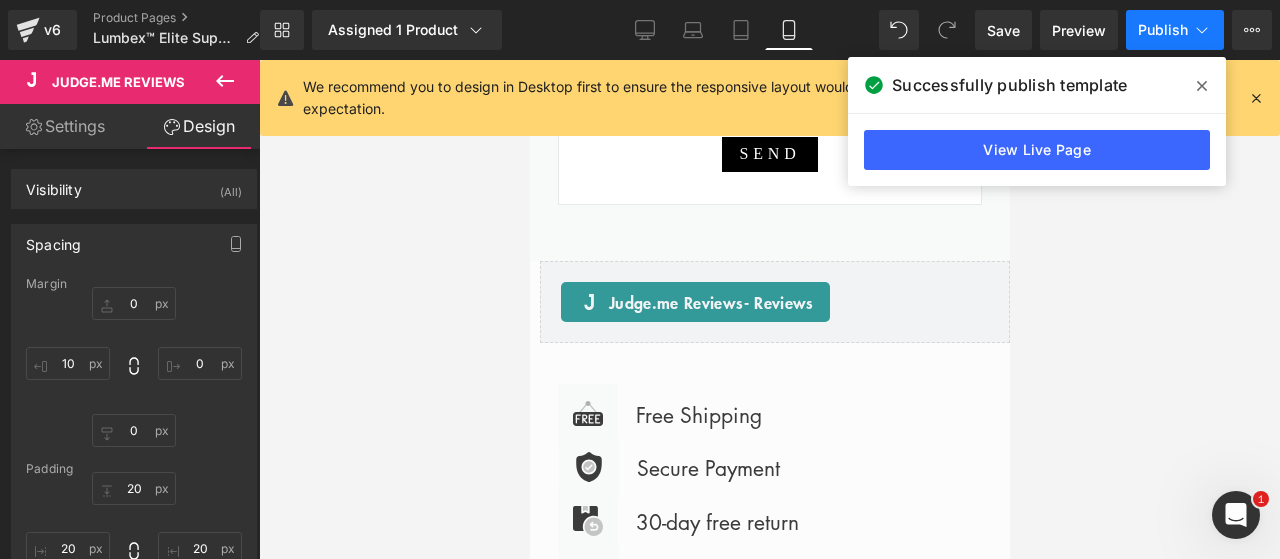 click on "Publish" at bounding box center (1163, 30) 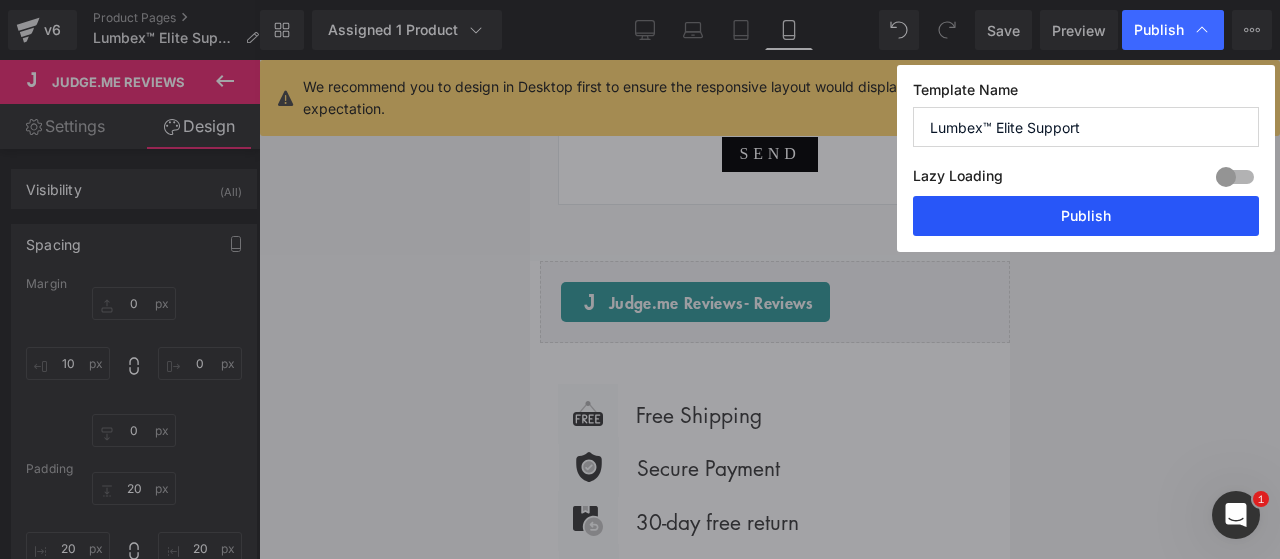 click on "Publish" at bounding box center [1086, 216] 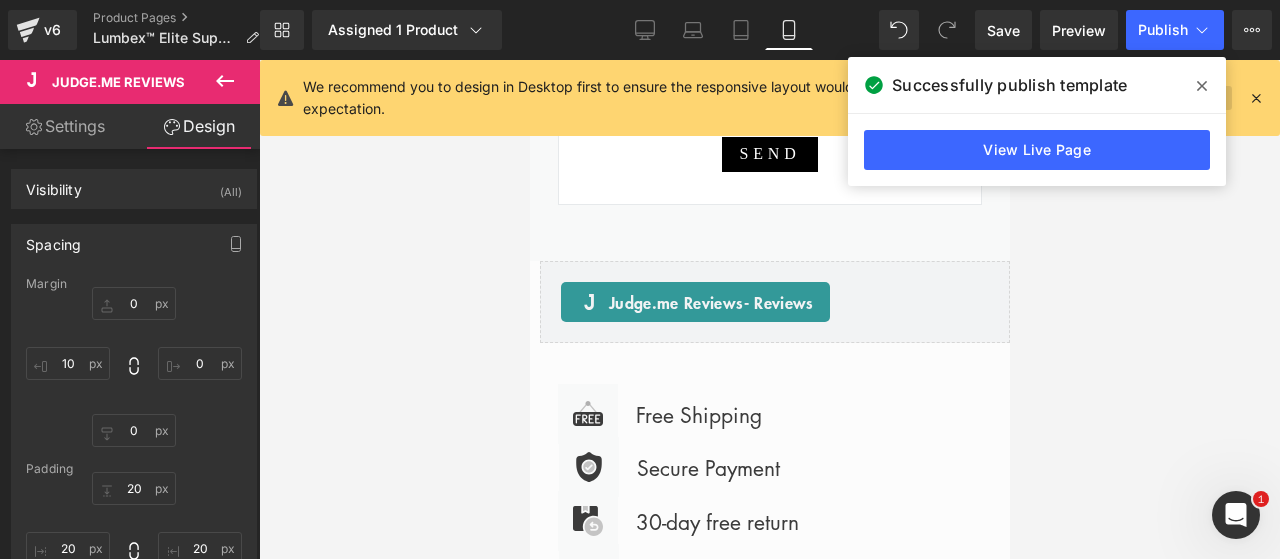click 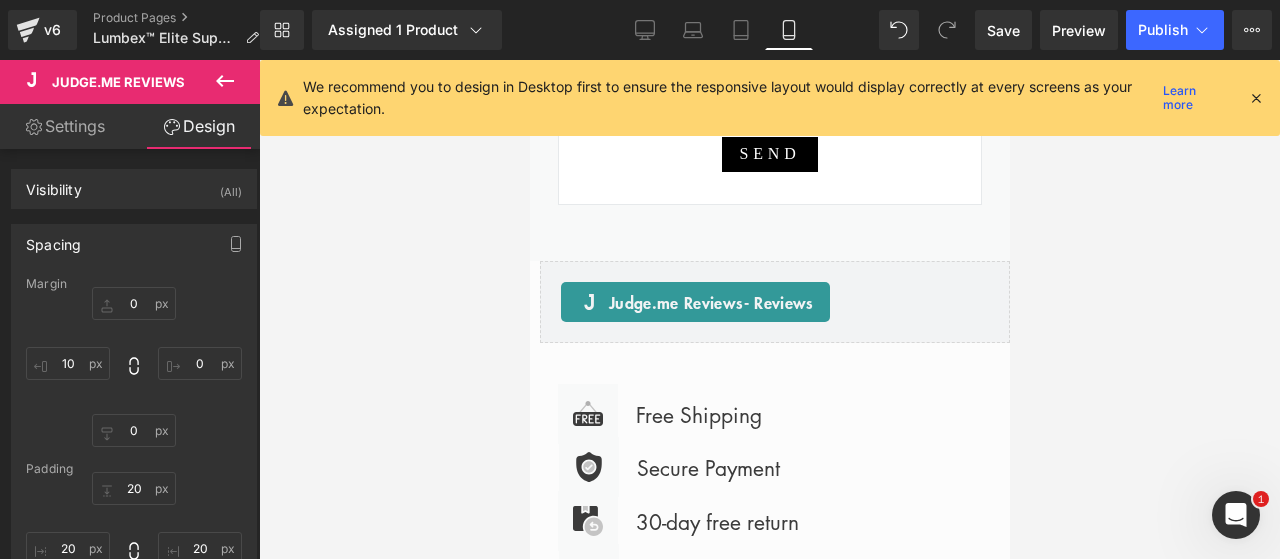 click at bounding box center (225, 82) 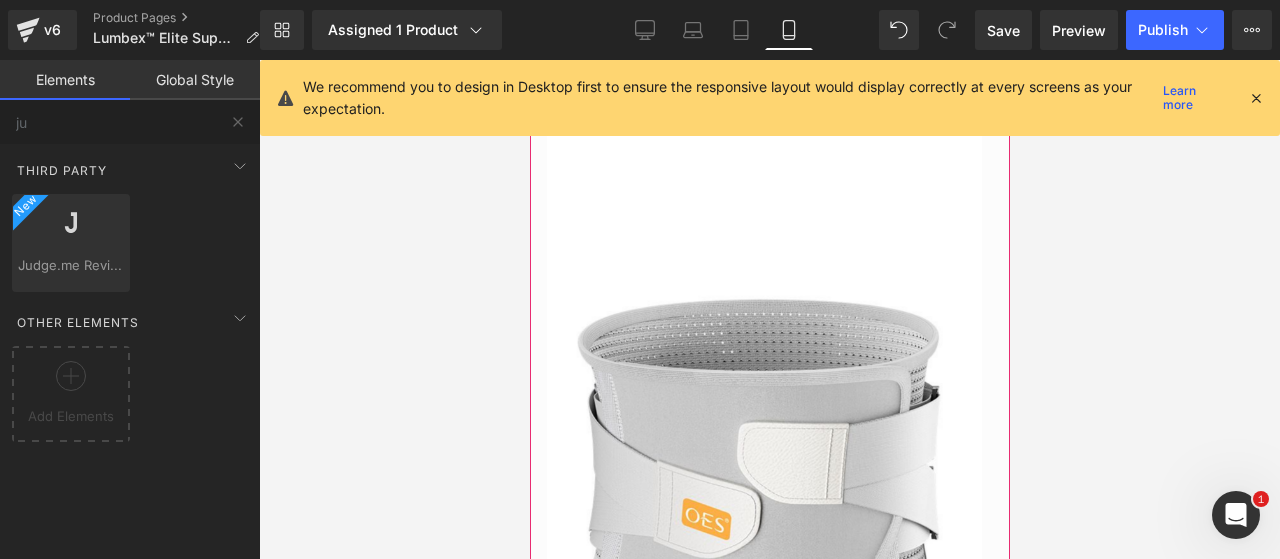 scroll, scrollTop: 0, scrollLeft: 0, axis: both 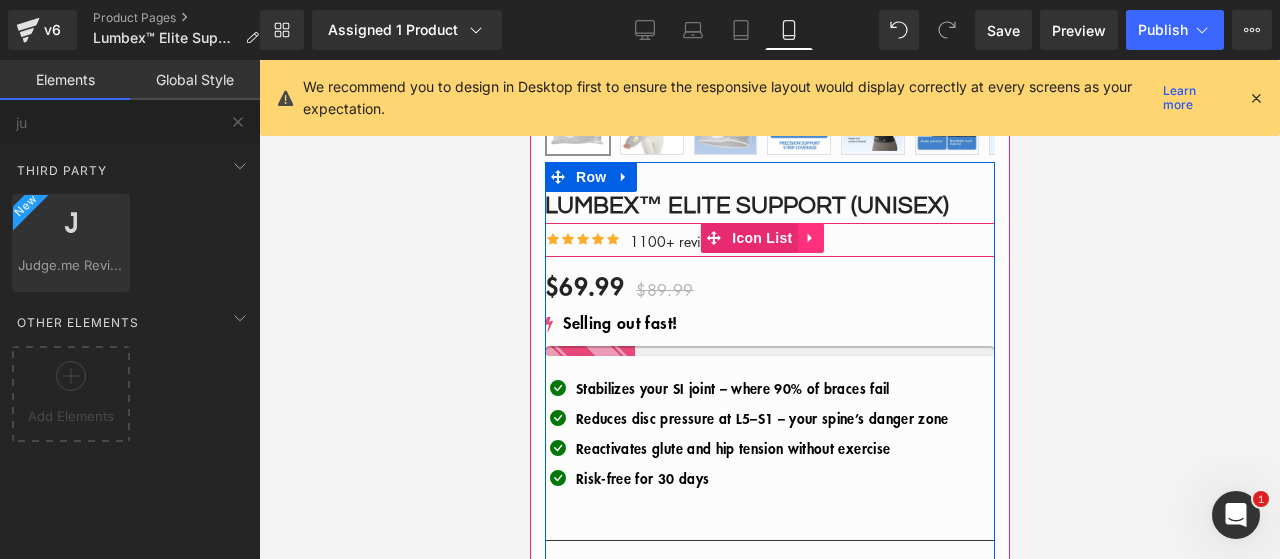 click 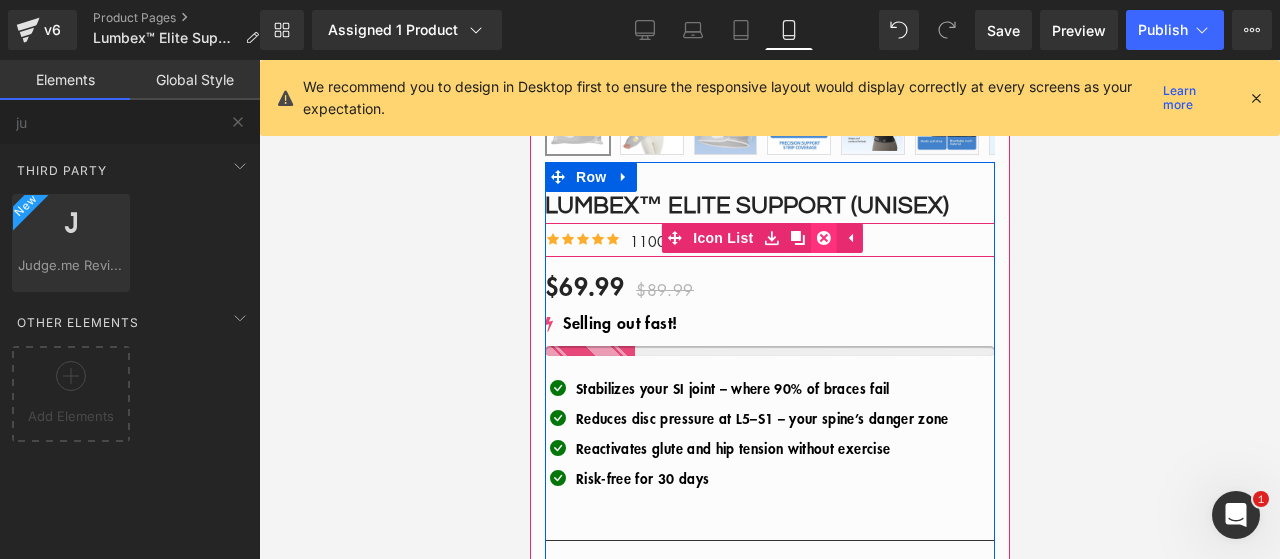 click 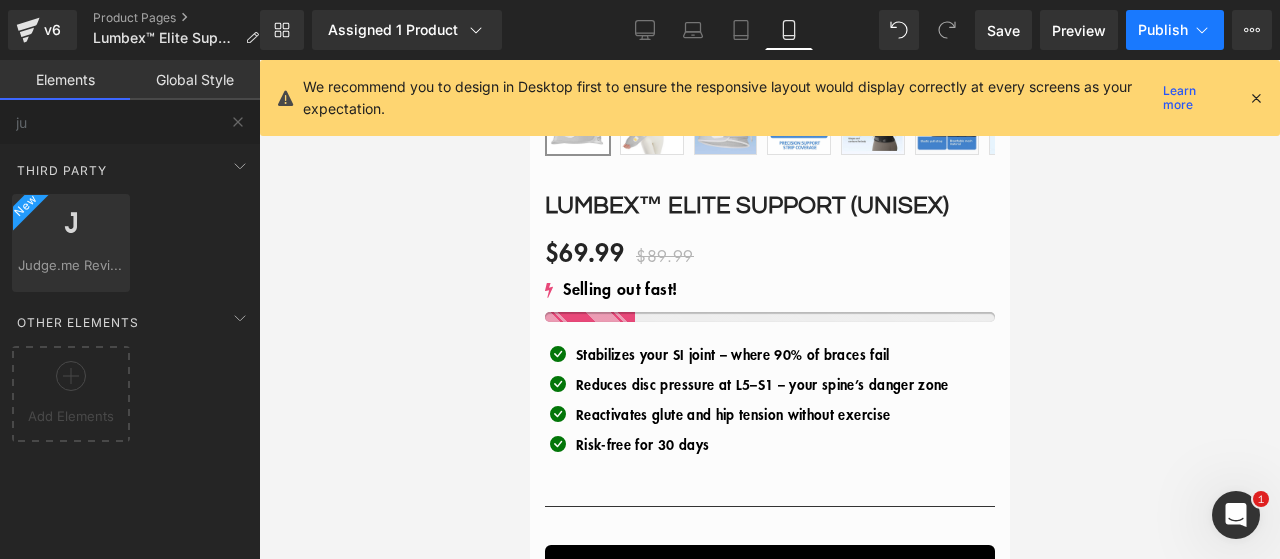 click on "Publish" at bounding box center [1175, 30] 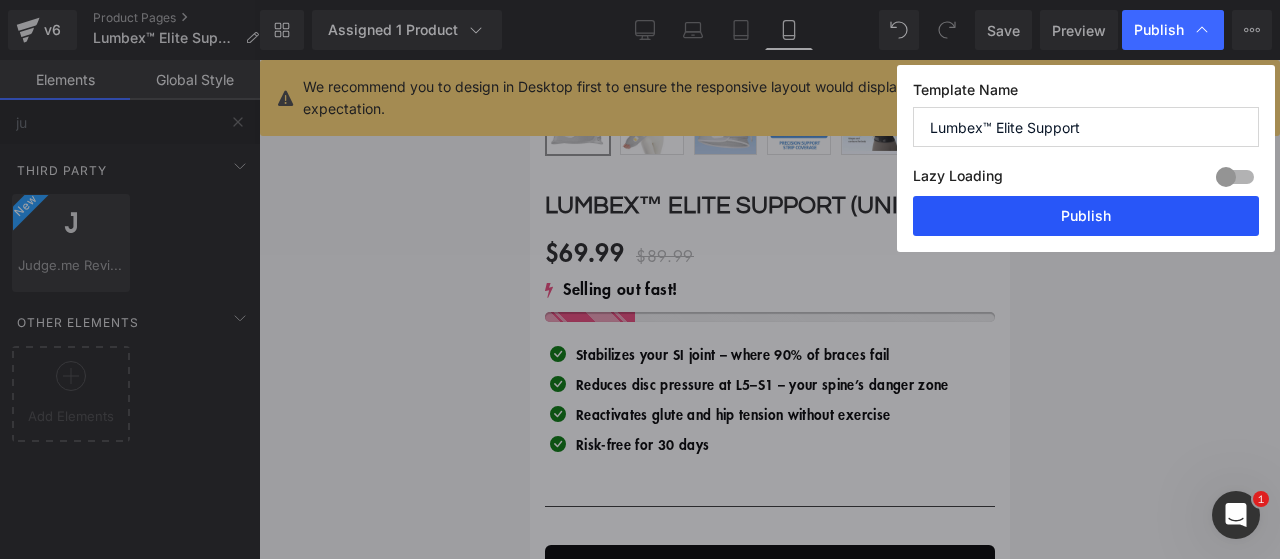 click on "Publish" at bounding box center (1086, 216) 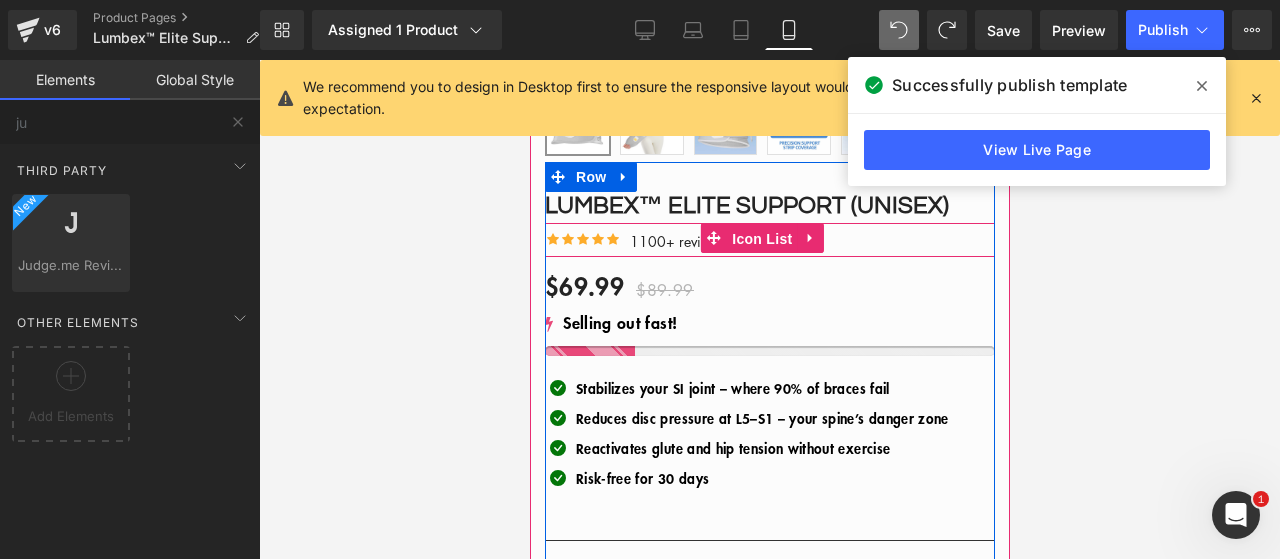 click on "Icon List" at bounding box center [761, 239] 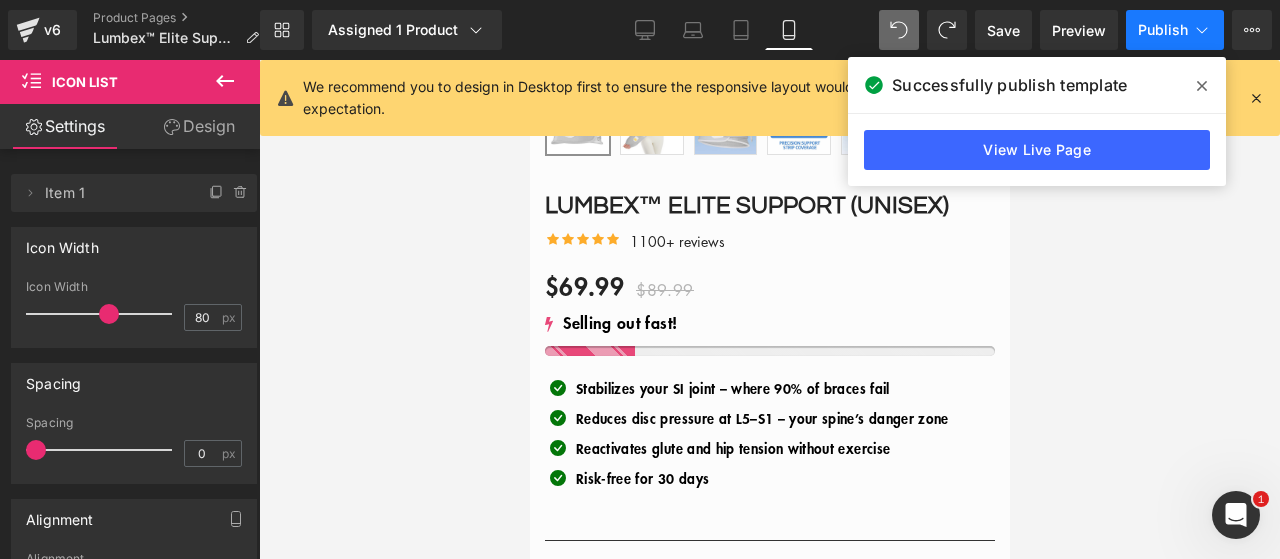 click on "Publish" at bounding box center [1175, 30] 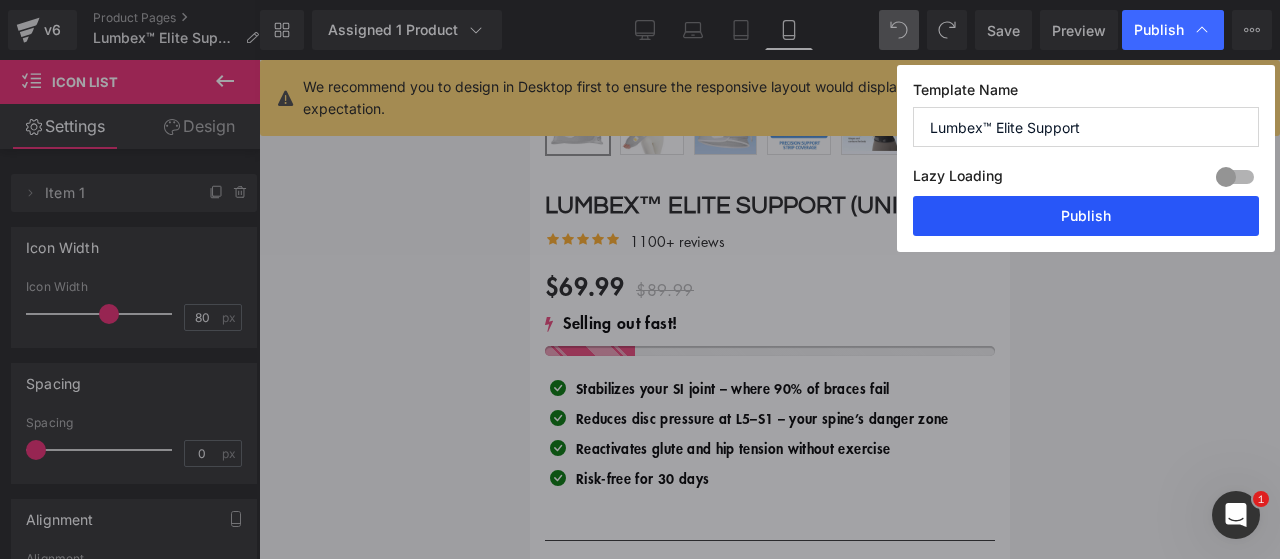 click on "Publish" at bounding box center (1086, 216) 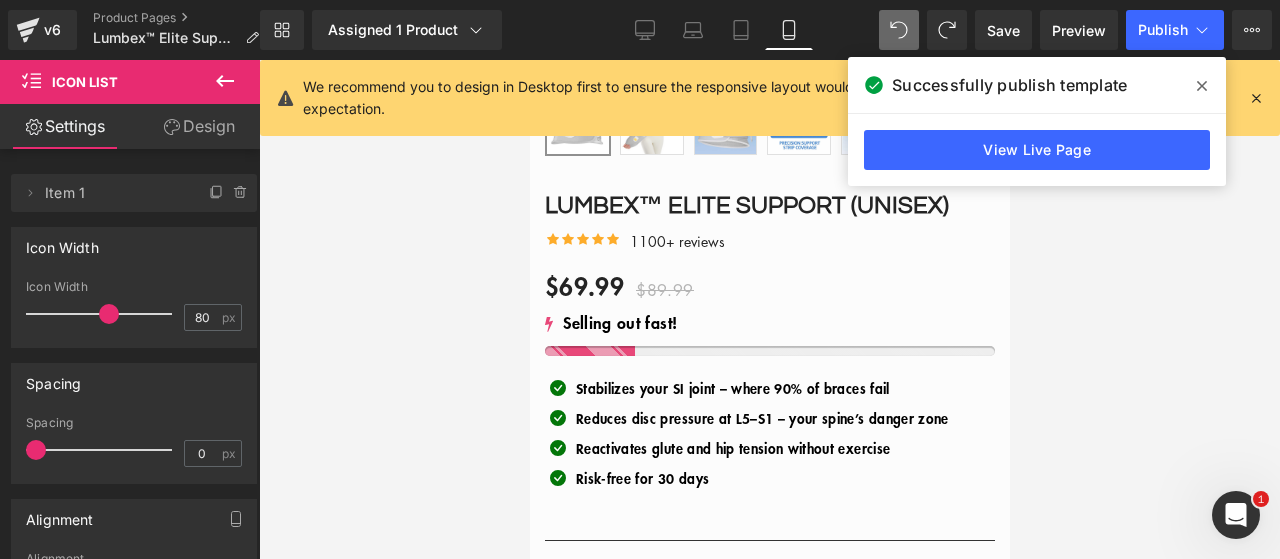 click 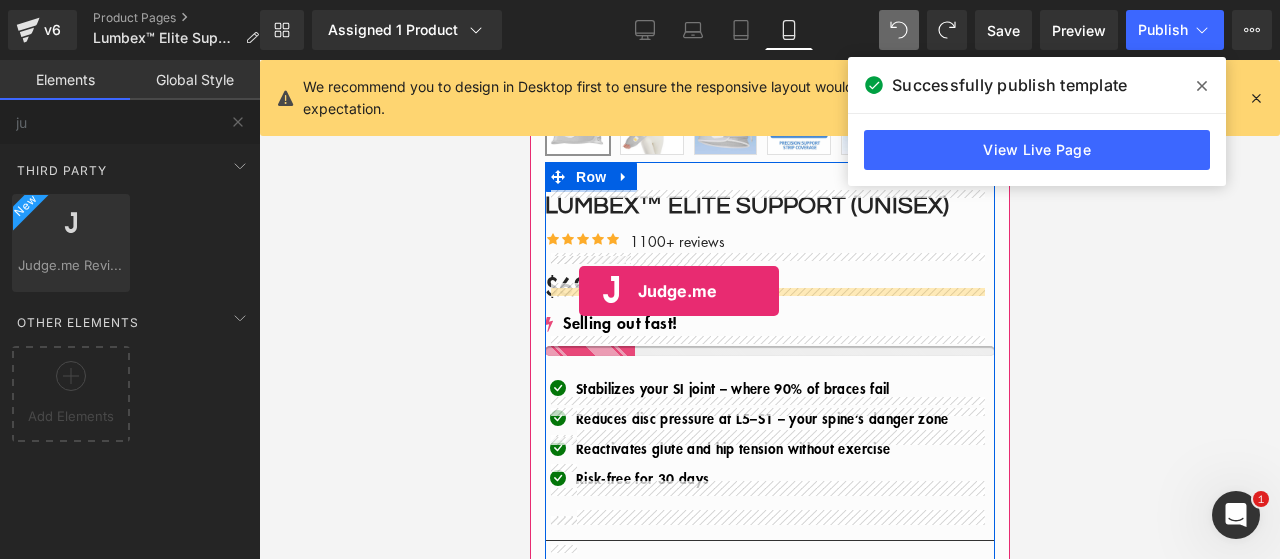 drag, startPoint x: 632, startPoint y: 324, endPoint x: 578, endPoint y: 291, distance: 63.28507 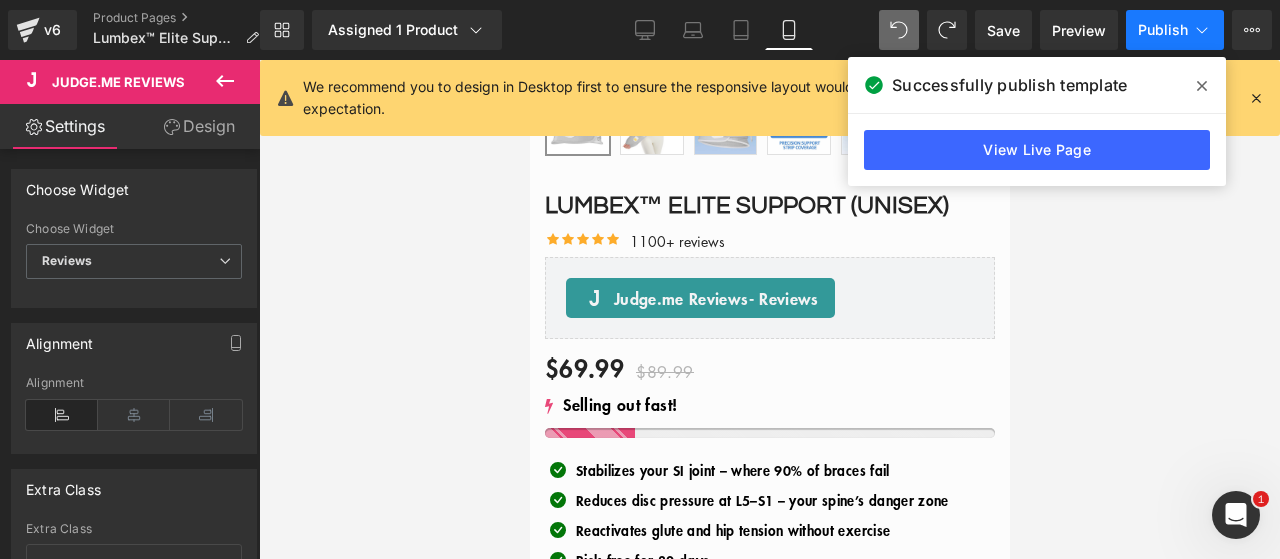 click on "Publish" at bounding box center (1163, 30) 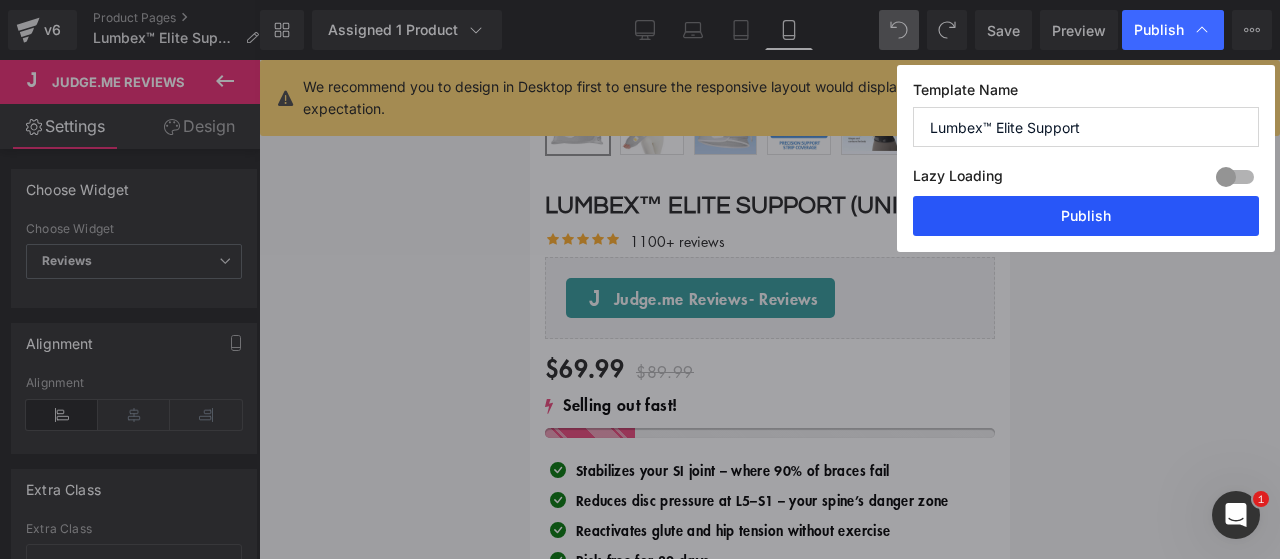 click on "Publish" at bounding box center (1086, 216) 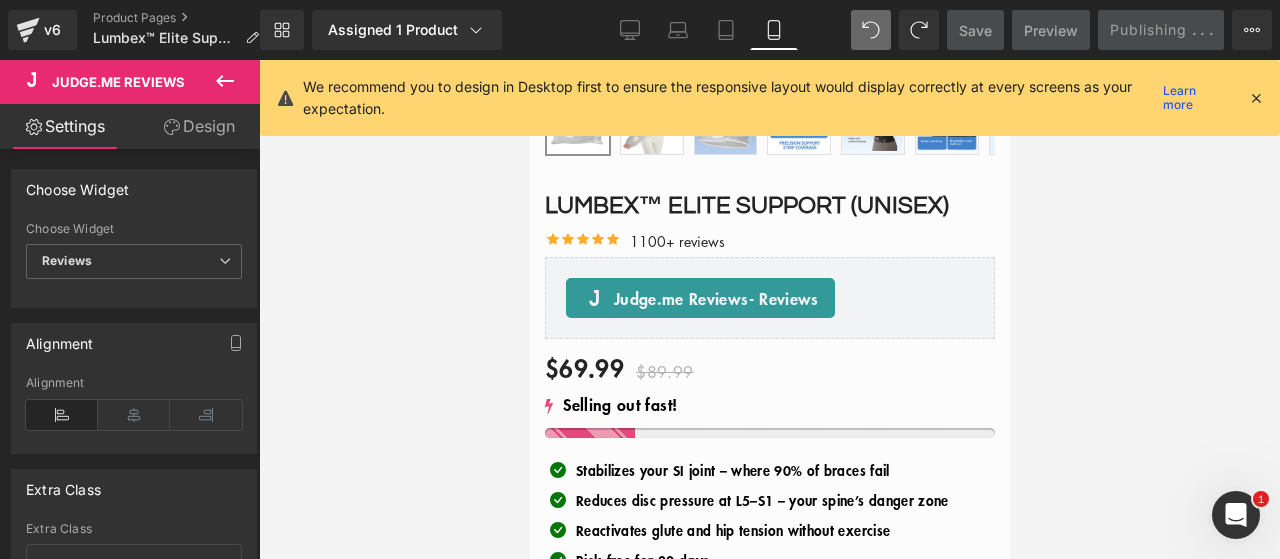 click at bounding box center [225, 82] 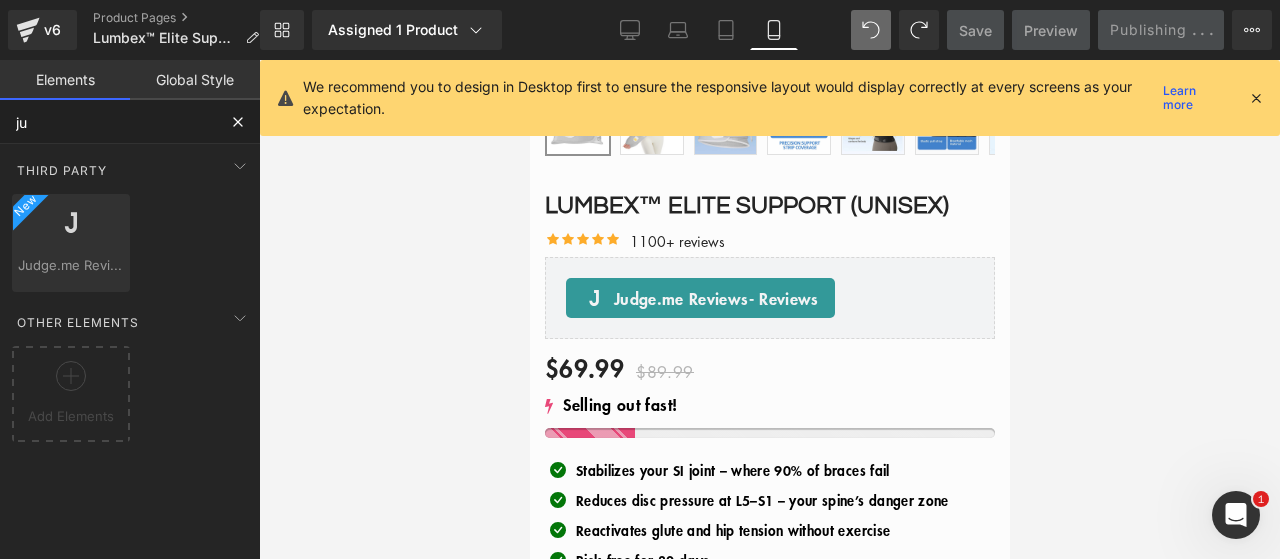 click on "ju" at bounding box center [108, 122] 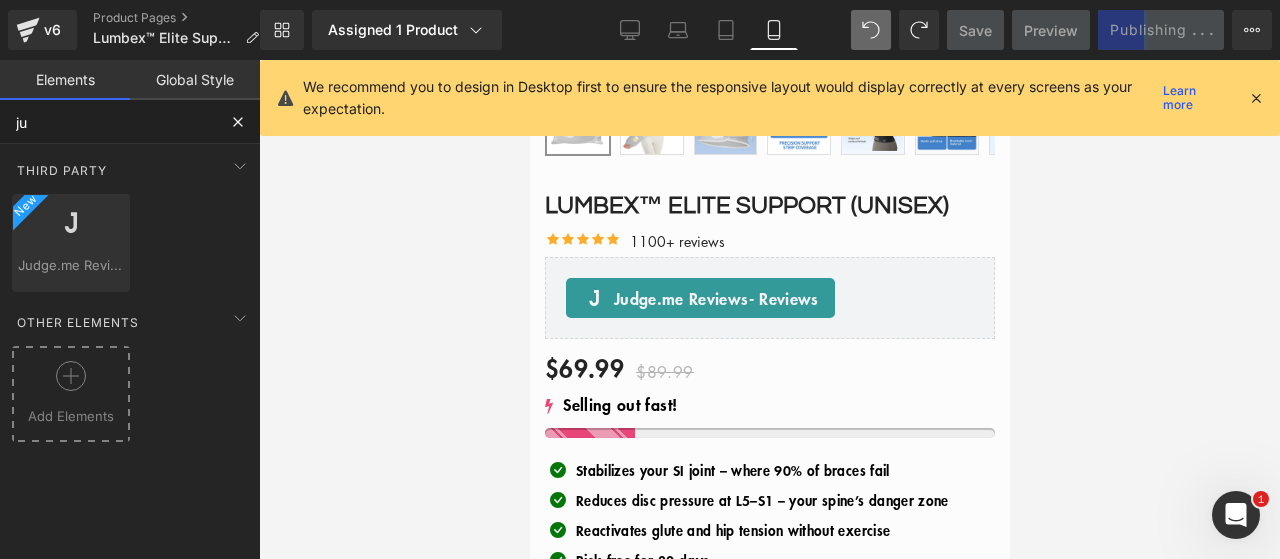 click on "Add Elements" at bounding box center [71, 416] 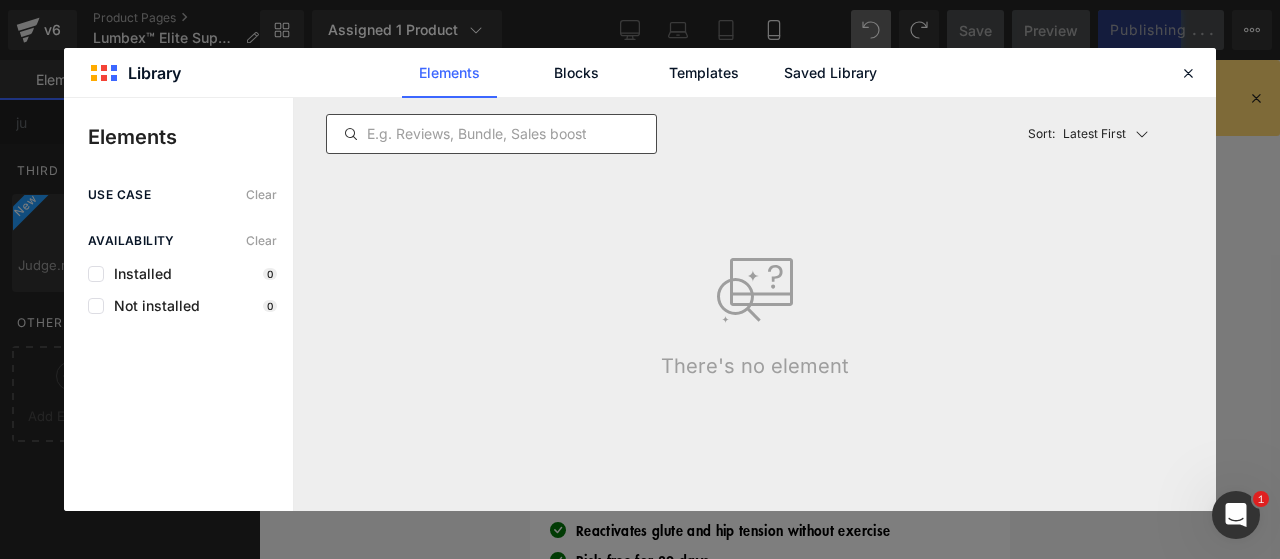 click at bounding box center (491, 134) 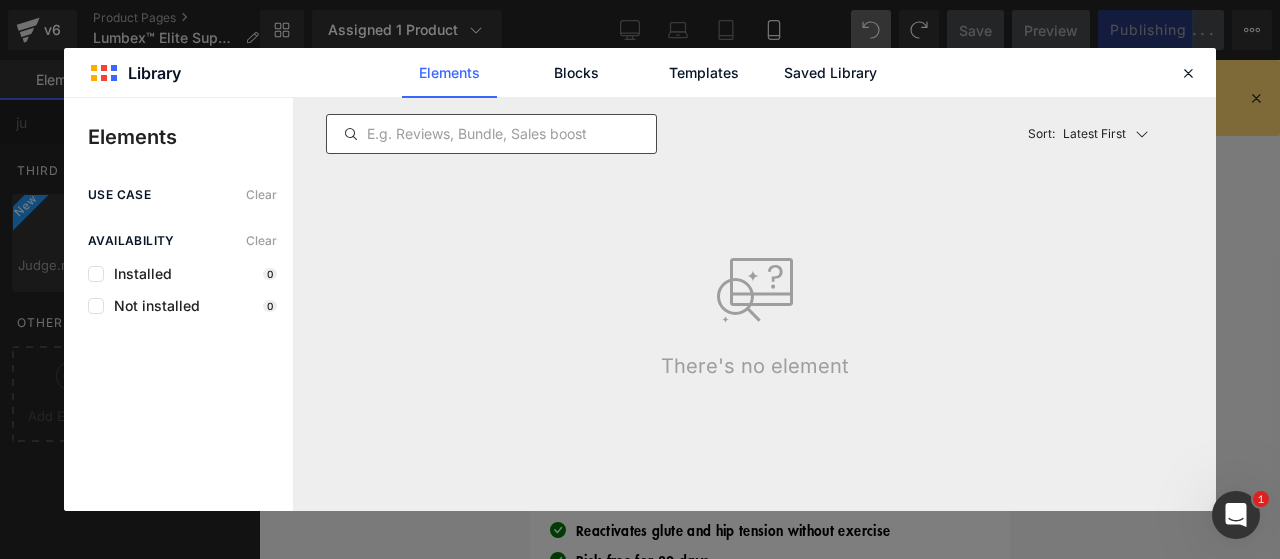 click at bounding box center (491, 134) 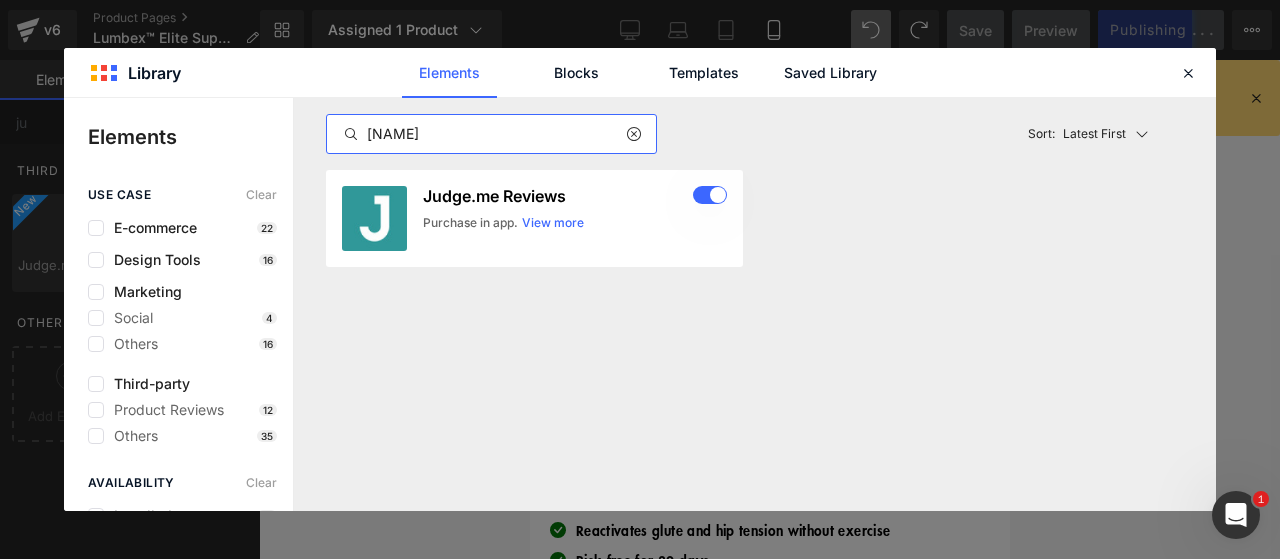 type on "[NAME]" 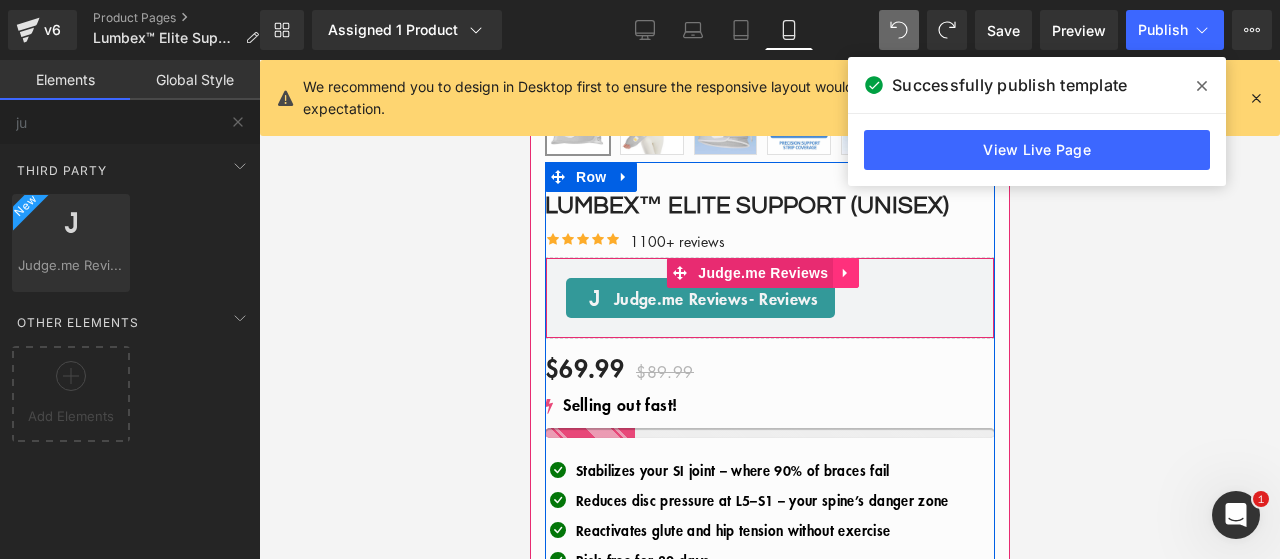 click 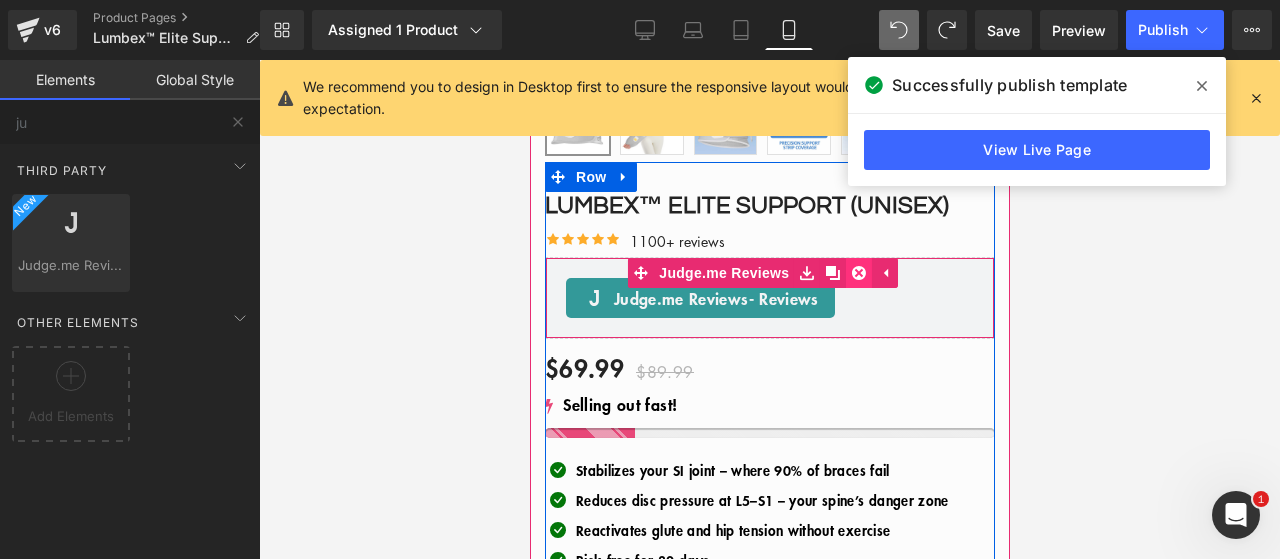 click at bounding box center [858, 273] 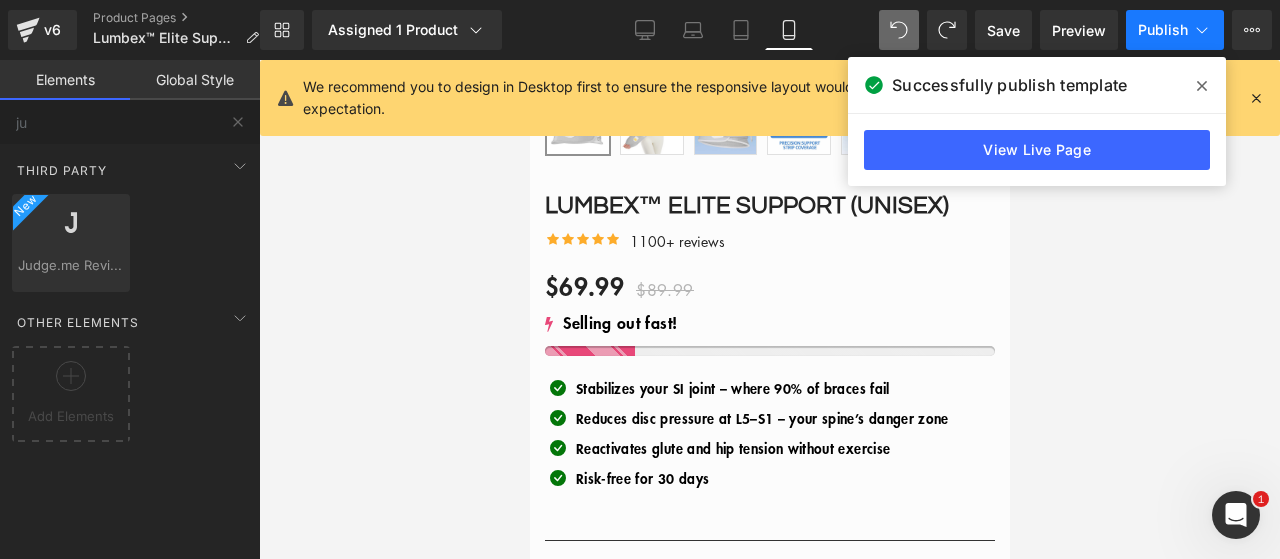 click on "Publish" at bounding box center [1163, 30] 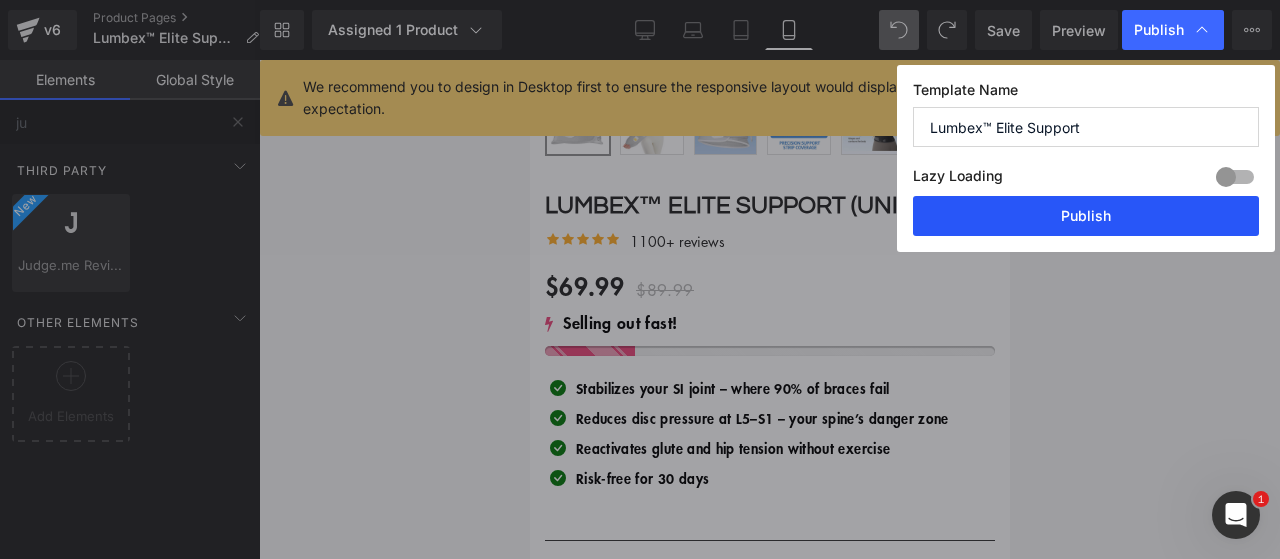 click on "Publish" at bounding box center [1086, 216] 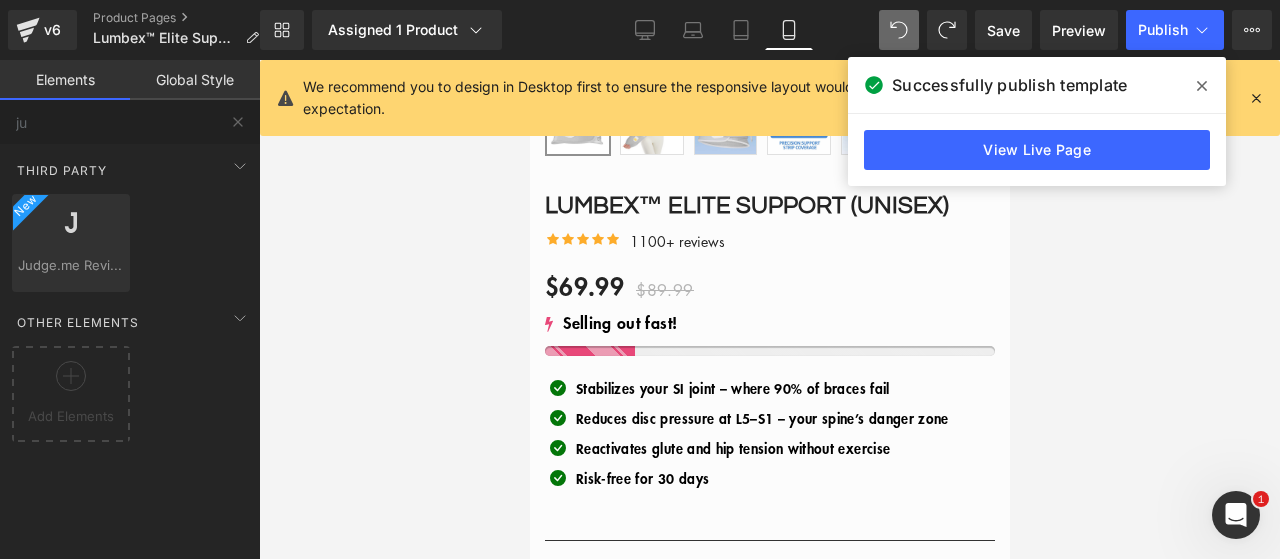 click at bounding box center (1202, 86) 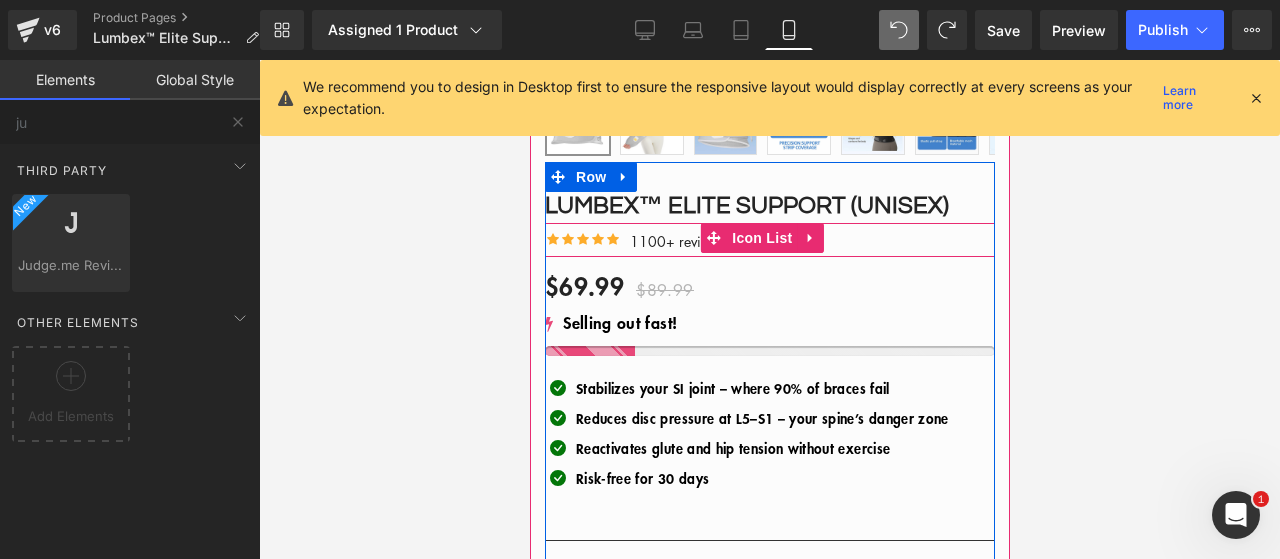 click 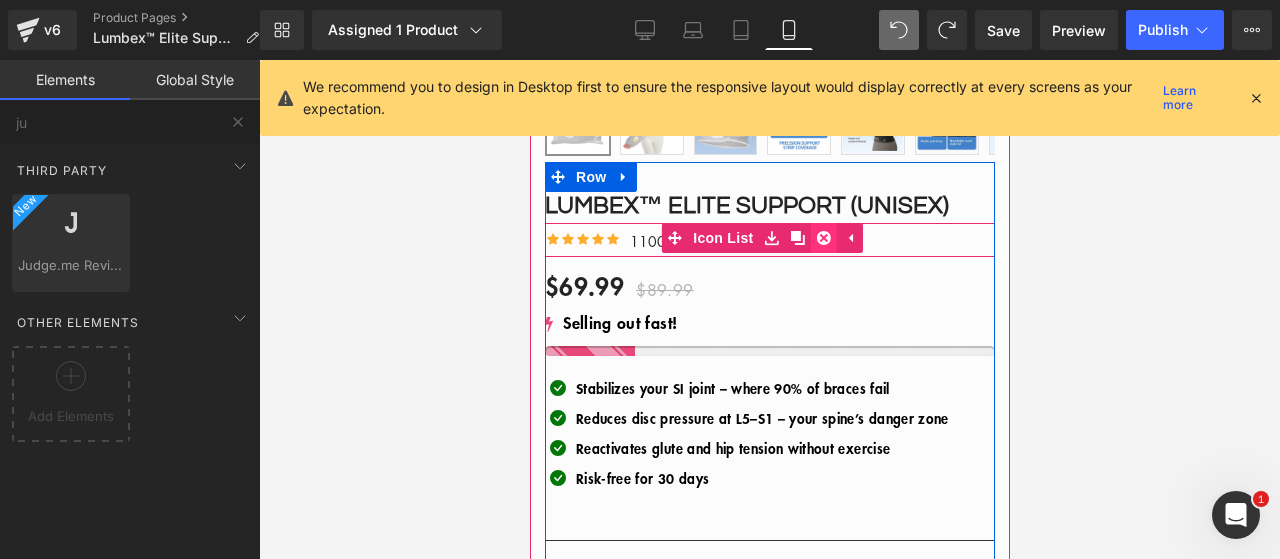 click at bounding box center (822, 238) 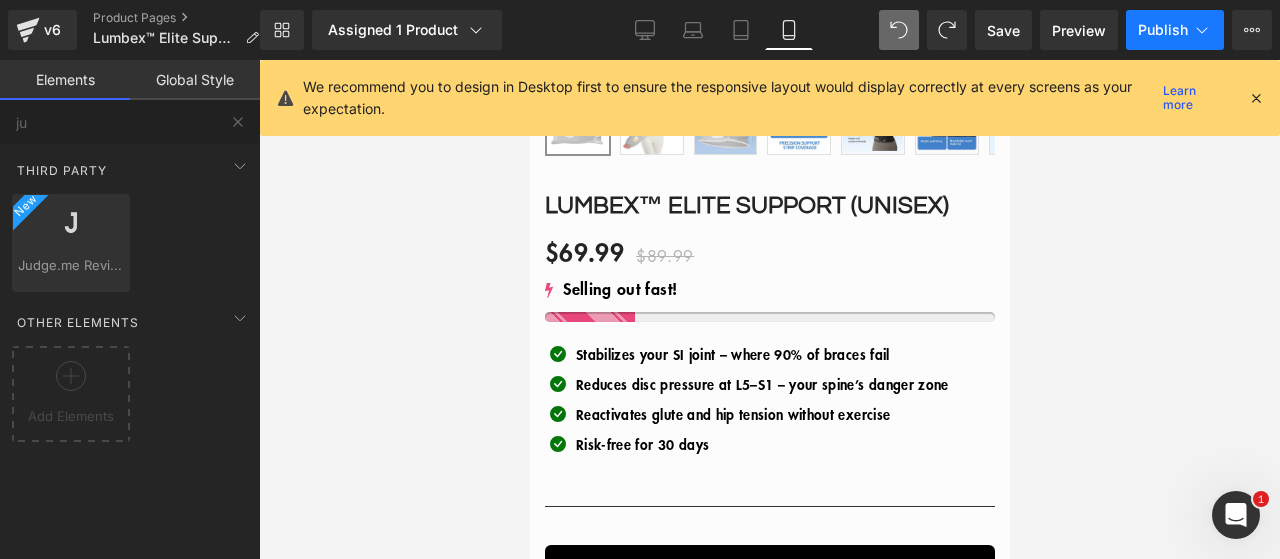 click on "Publish" at bounding box center (1175, 30) 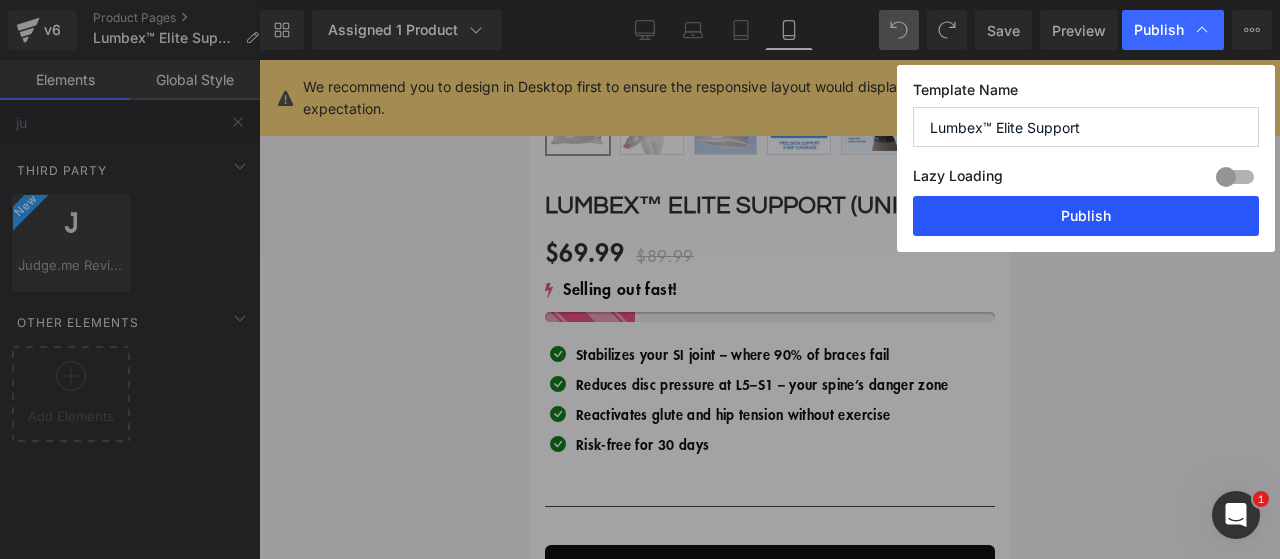 click on "Publish" at bounding box center (1086, 216) 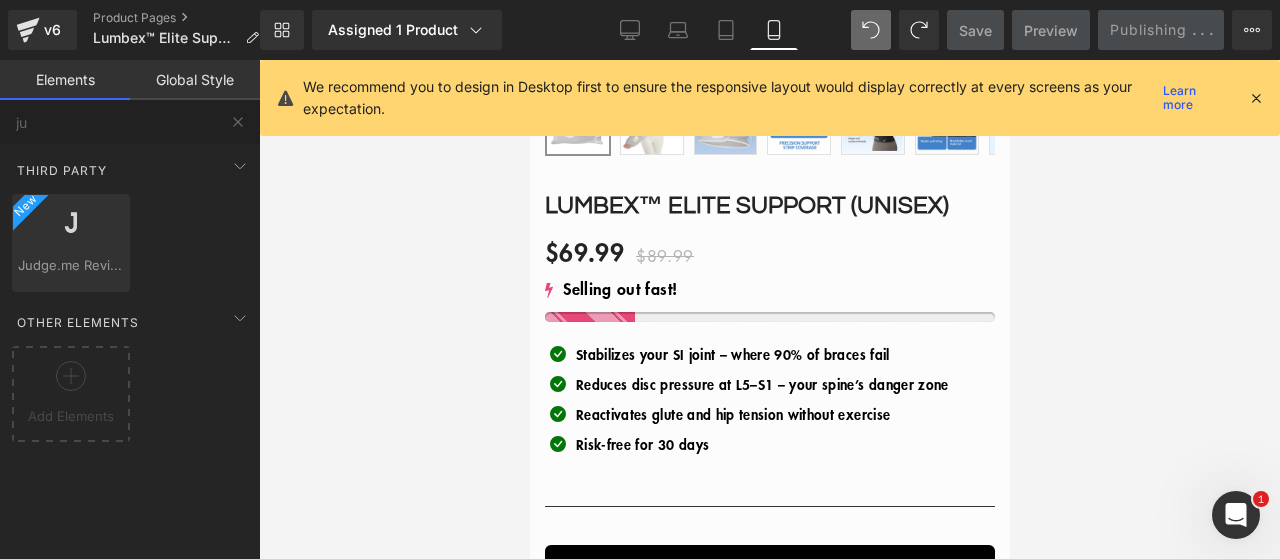 click at bounding box center [1256, 98] 